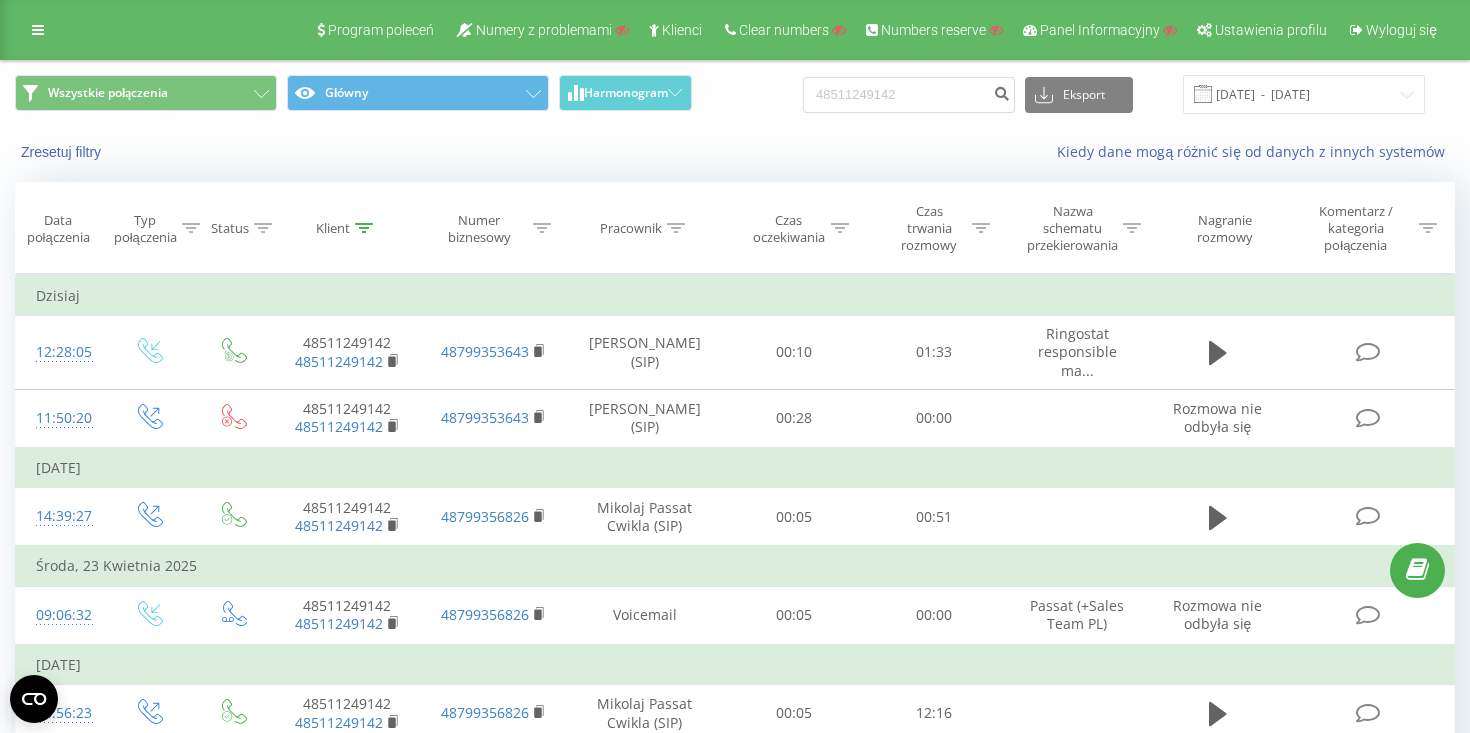 scroll, scrollTop: 0, scrollLeft: 0, axis: both 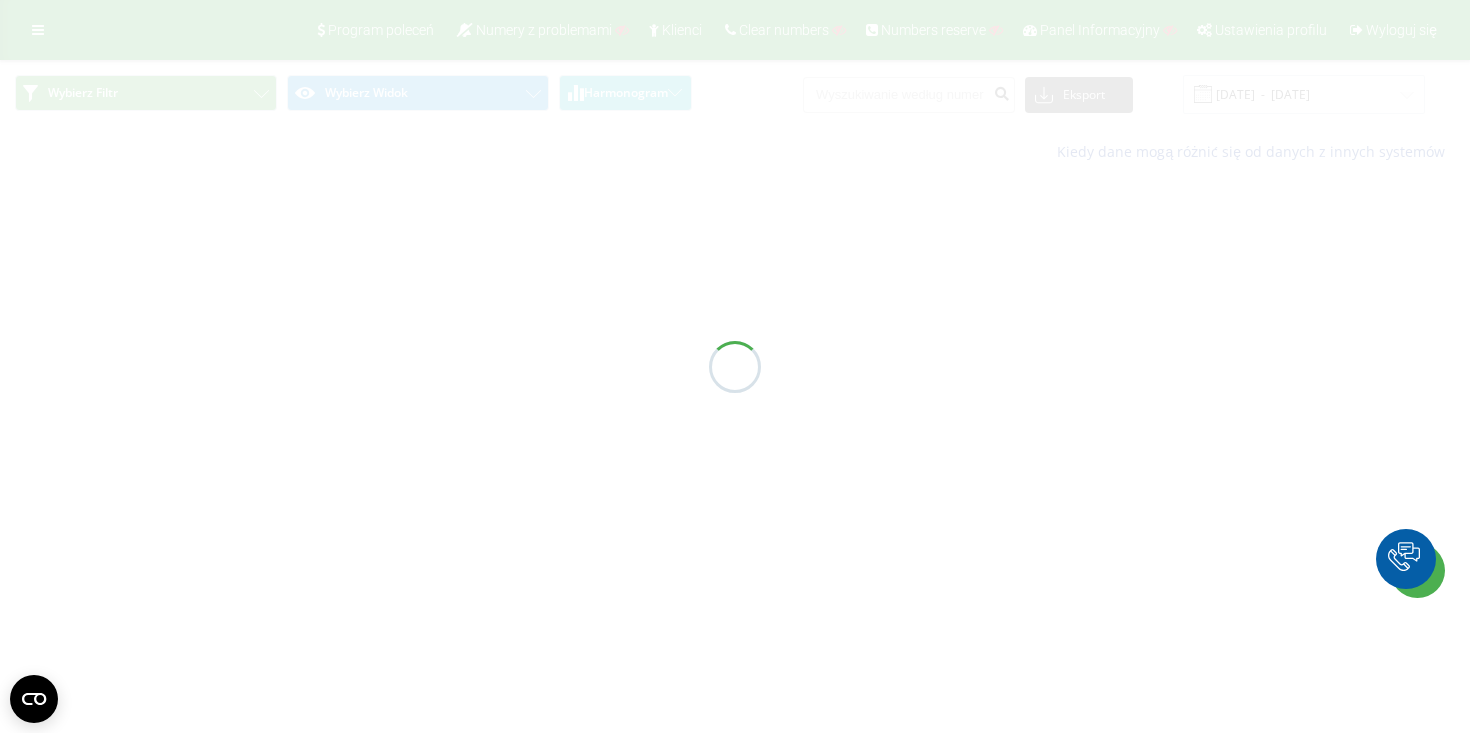 click at bounding box center (735, 366) 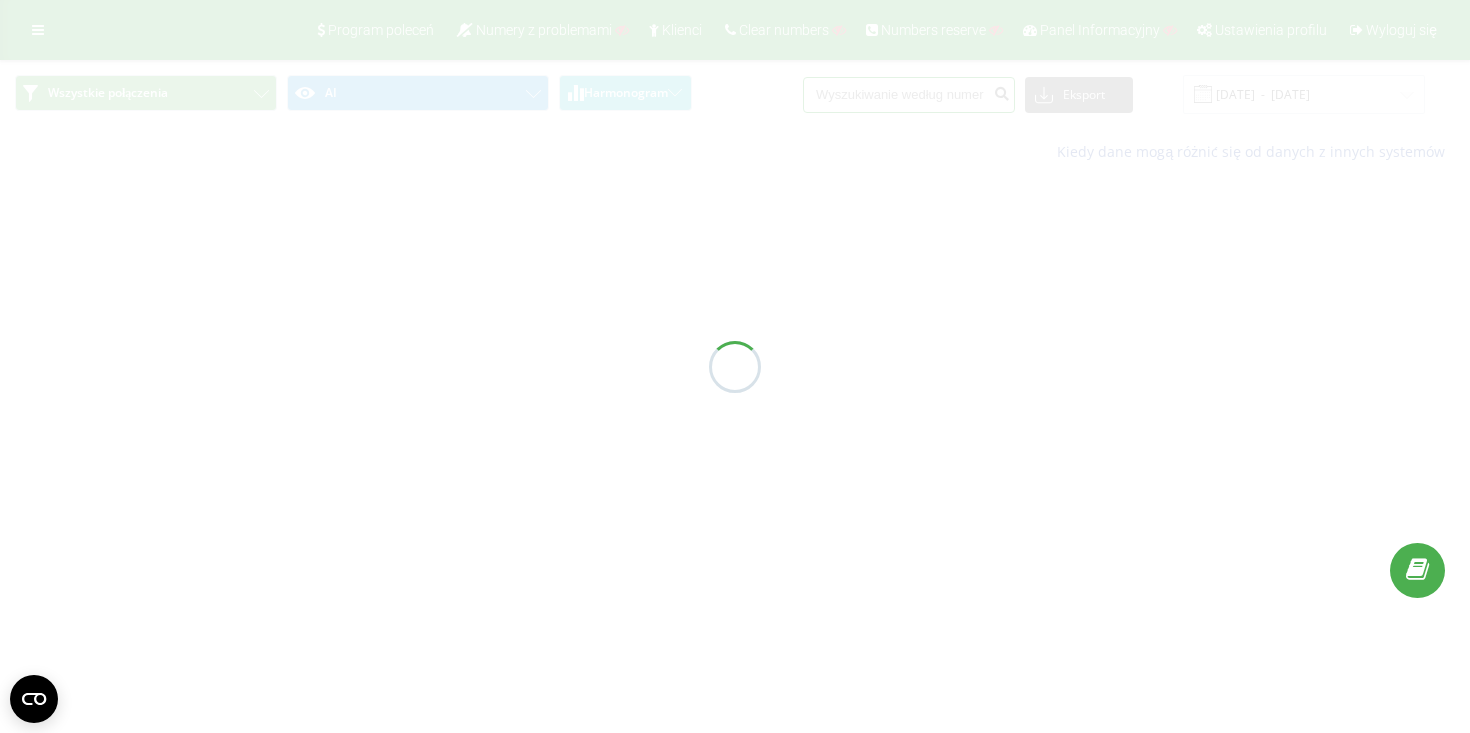 click at bounding box center (909, 95) 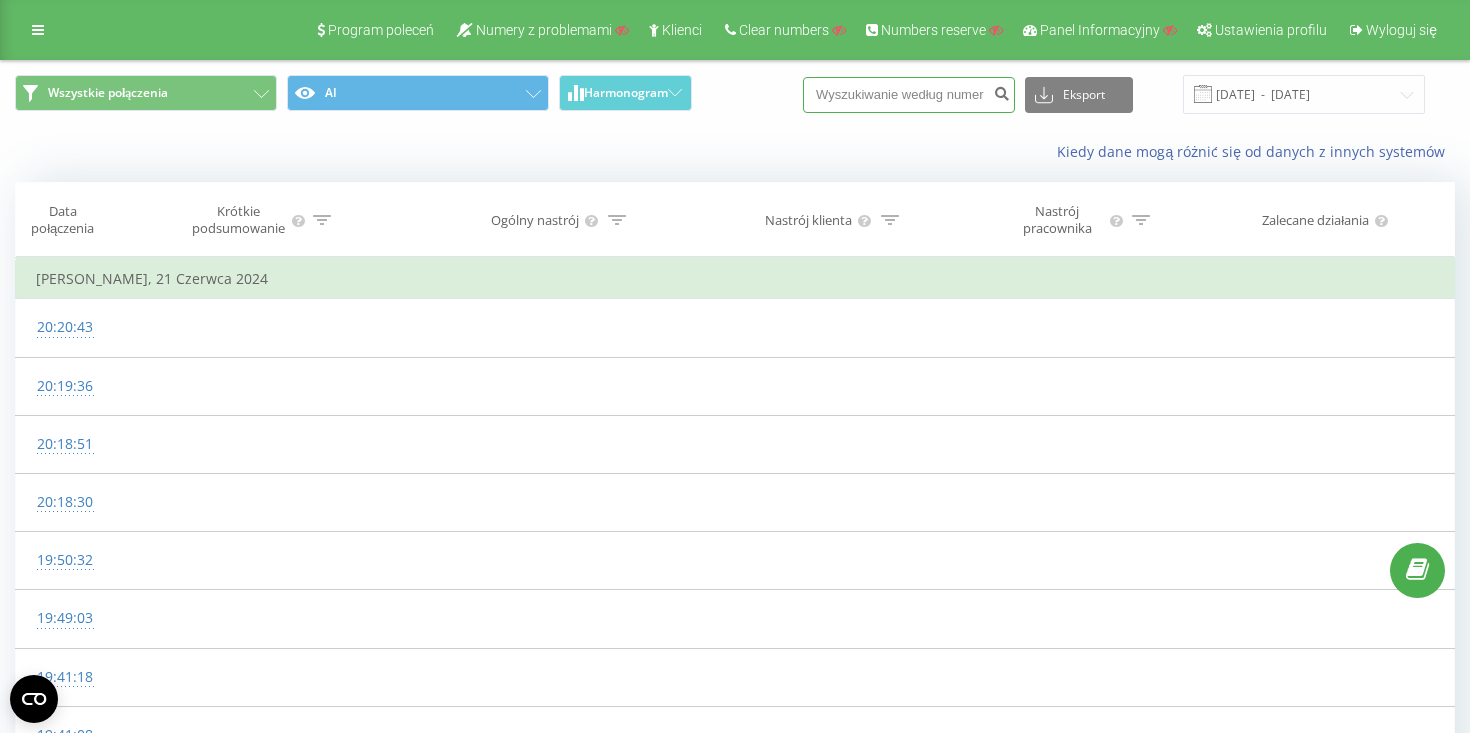 paste on "48662724031" 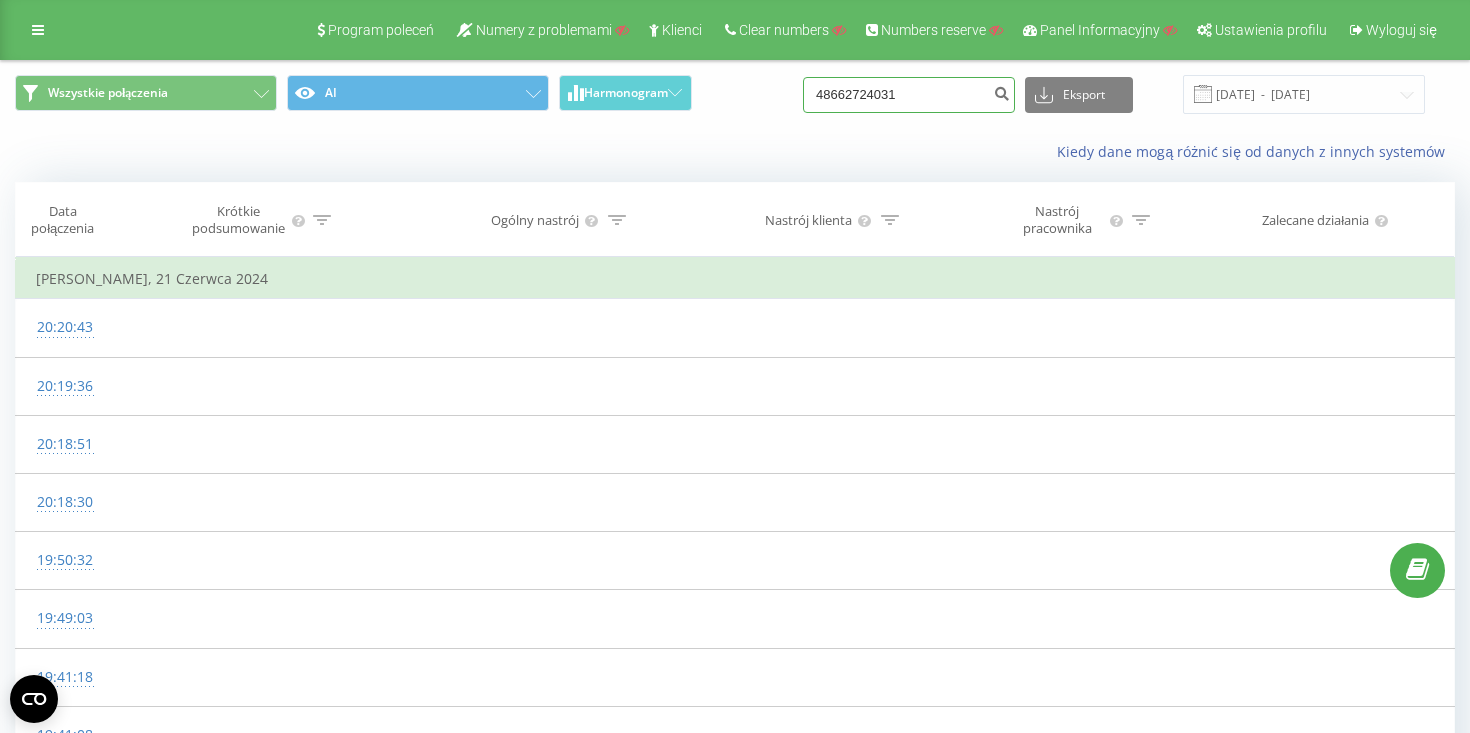 type on "48662724031" 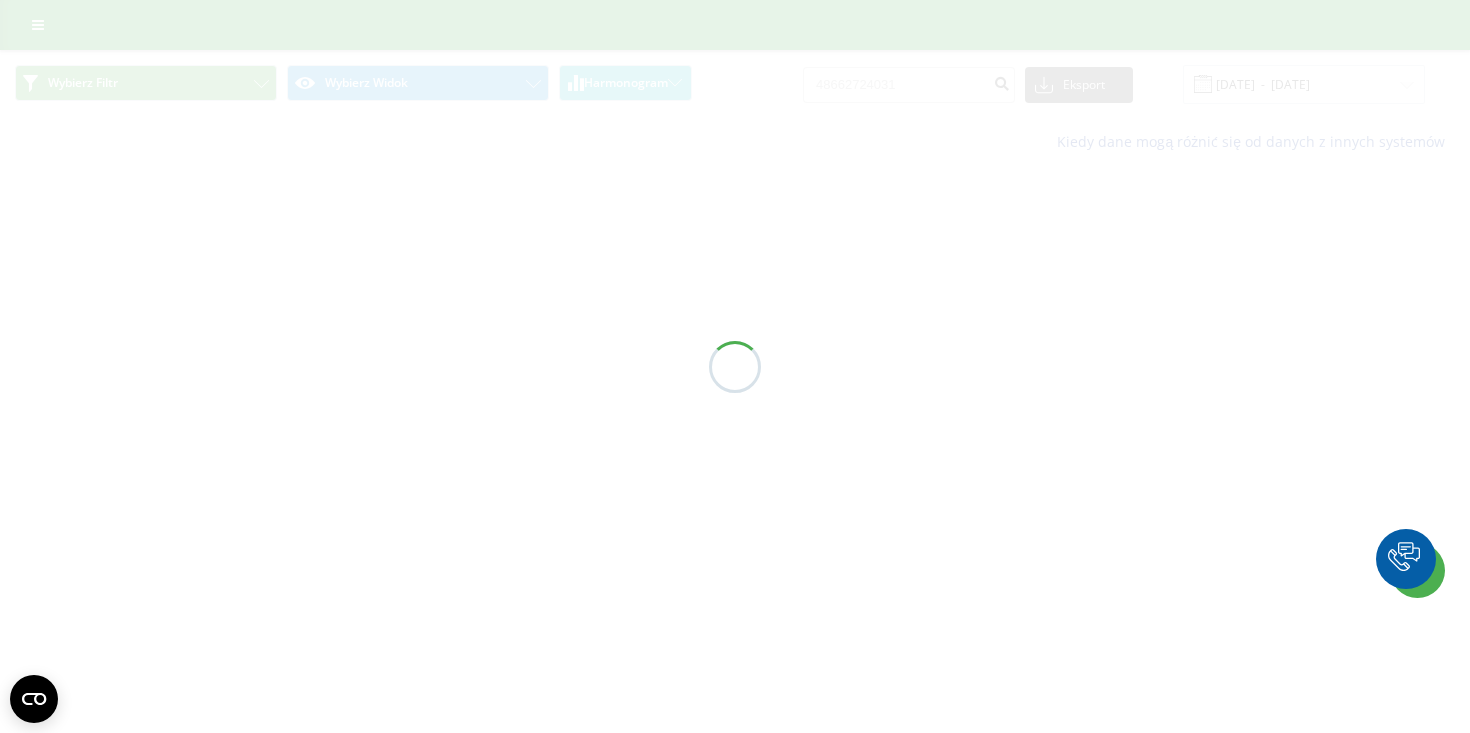 scroll, scrollTop: 0, scrollLeft: 0, axis: both 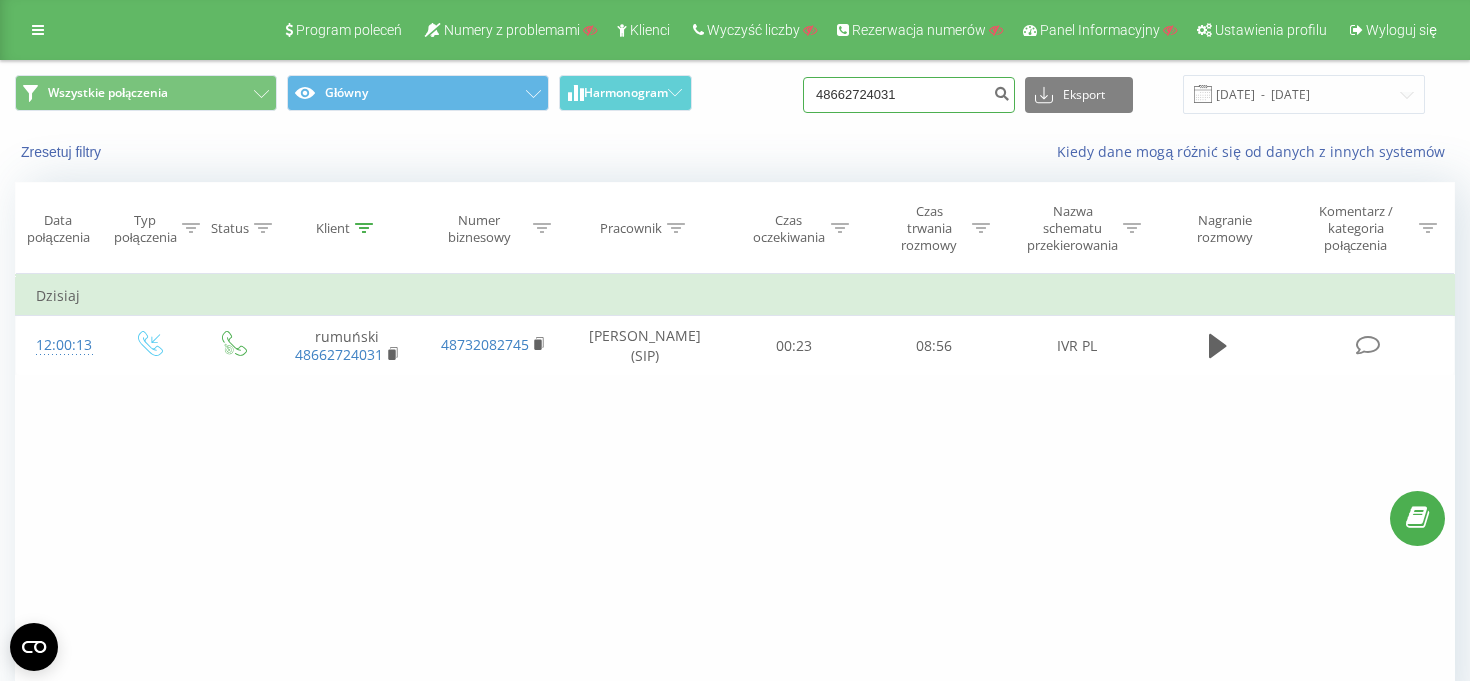 click on "48662724031" at bounding box center [909, 95] 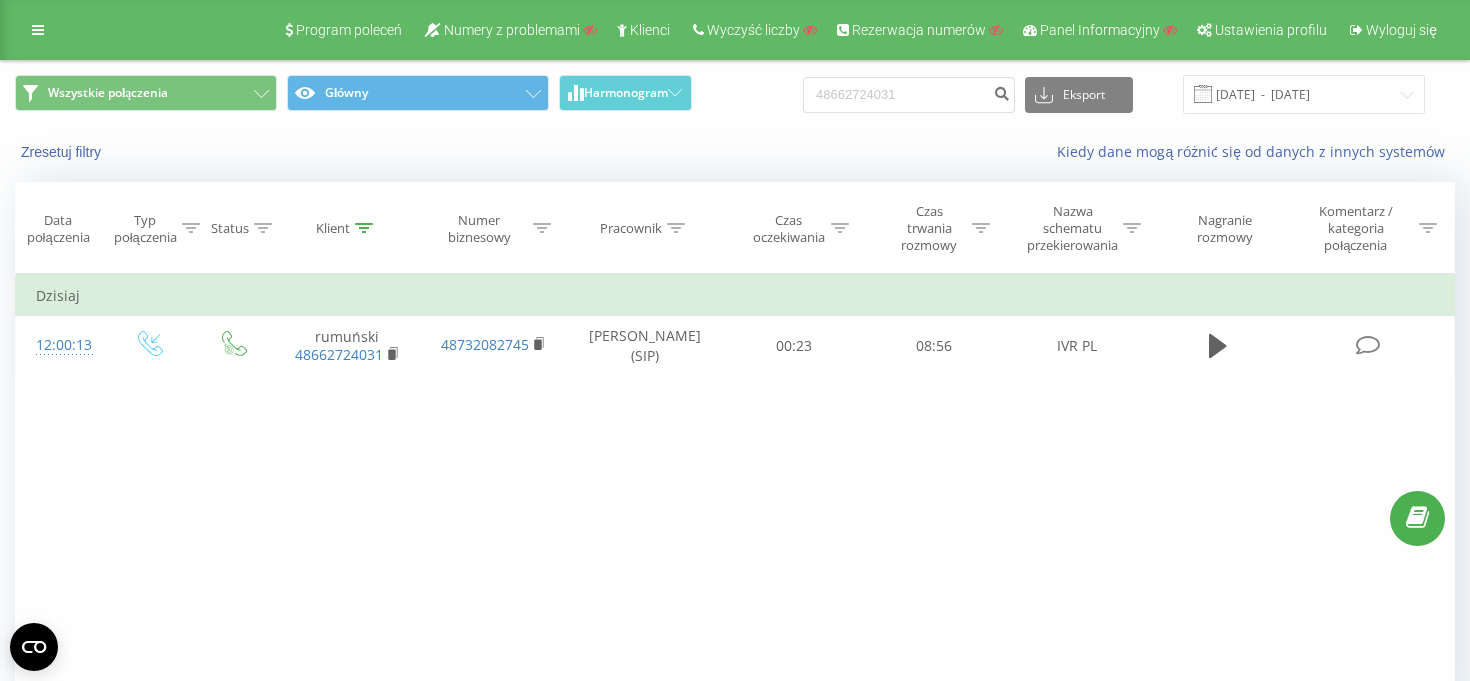 click on "Wszystkie połączenia Główny Harmonogram 48662724031 Eksport .csv .xls .xlsx 11.04.2025  -  11.07.2025" at bounding box center [735, 94] 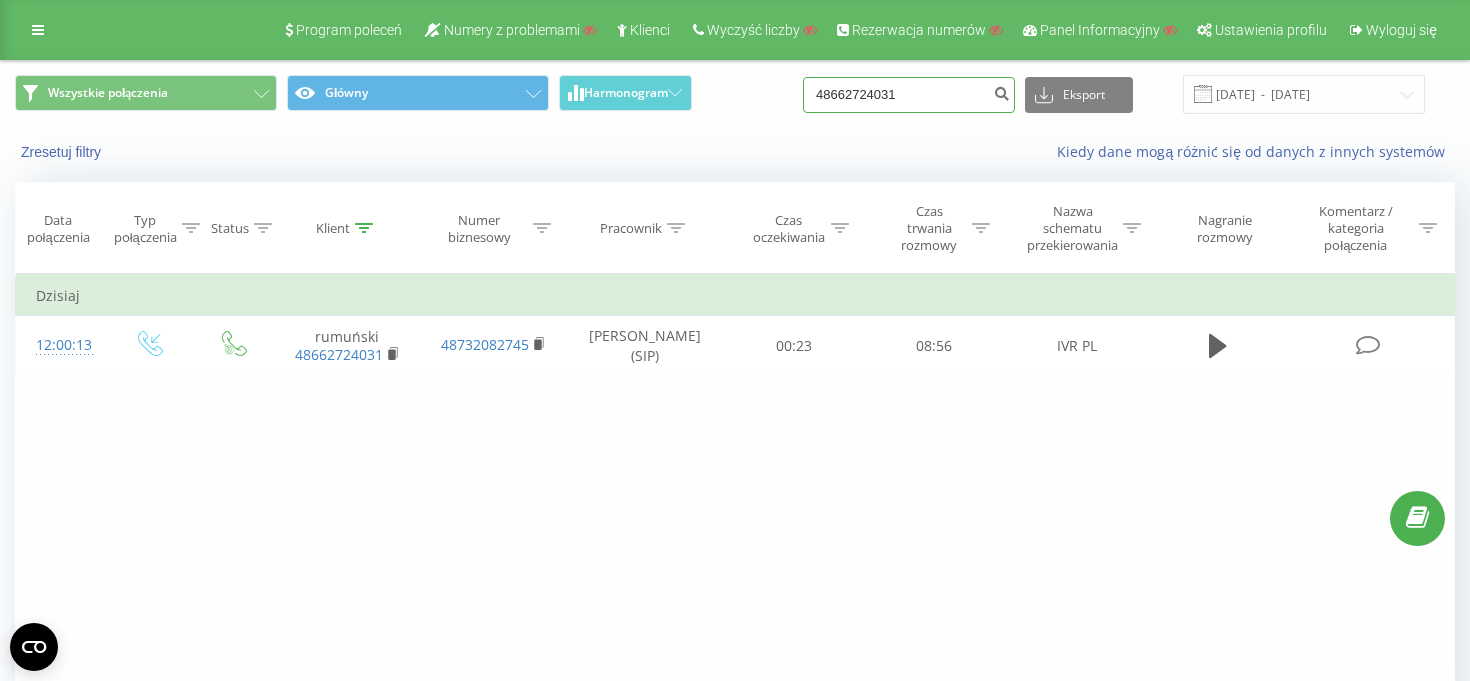 drag, startPoint x: 961, startPoint y: 107, endPoint x: 764, endPoint y: 100, distance: 197.12433 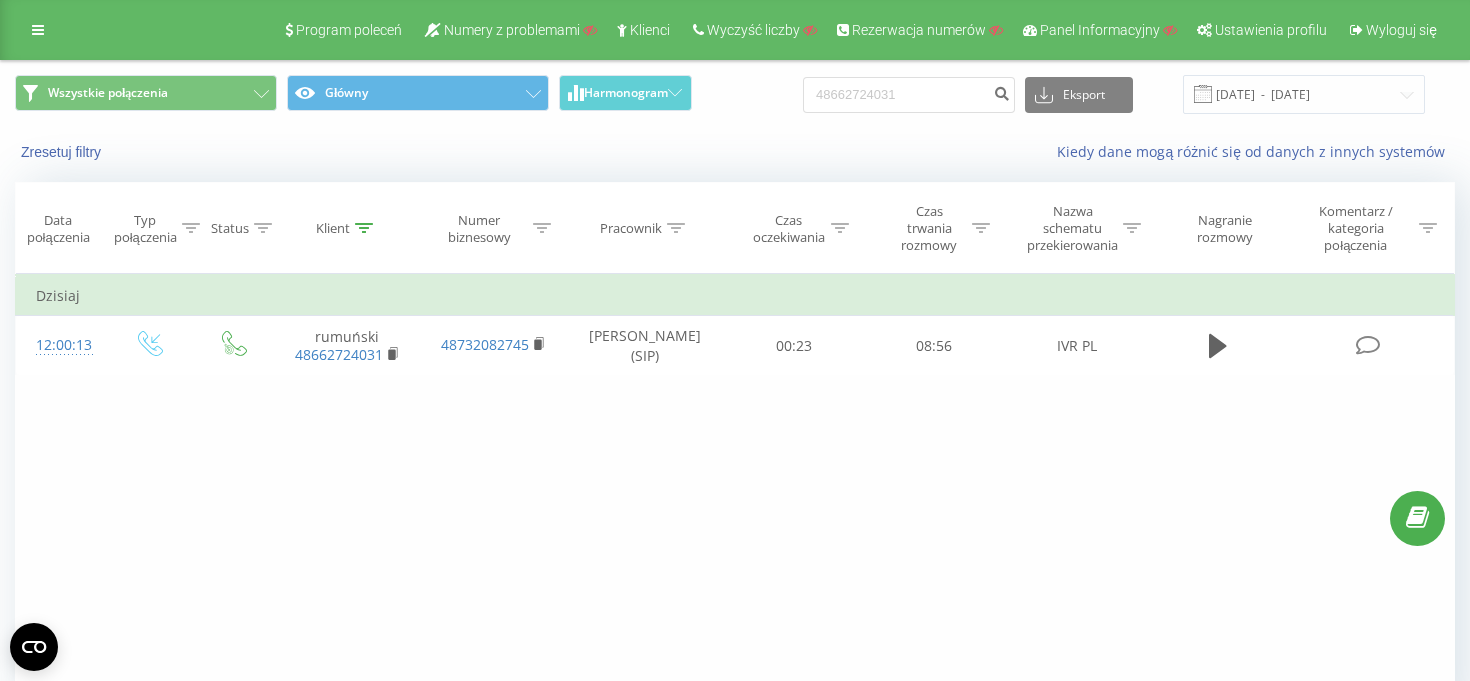click on "Wszystkie połączenia Główny Harmonogram 48662724031 Eksport .csv .xls .xlsx 11.04.2025  -  11.07.2025" at bounding box center [735, 94] 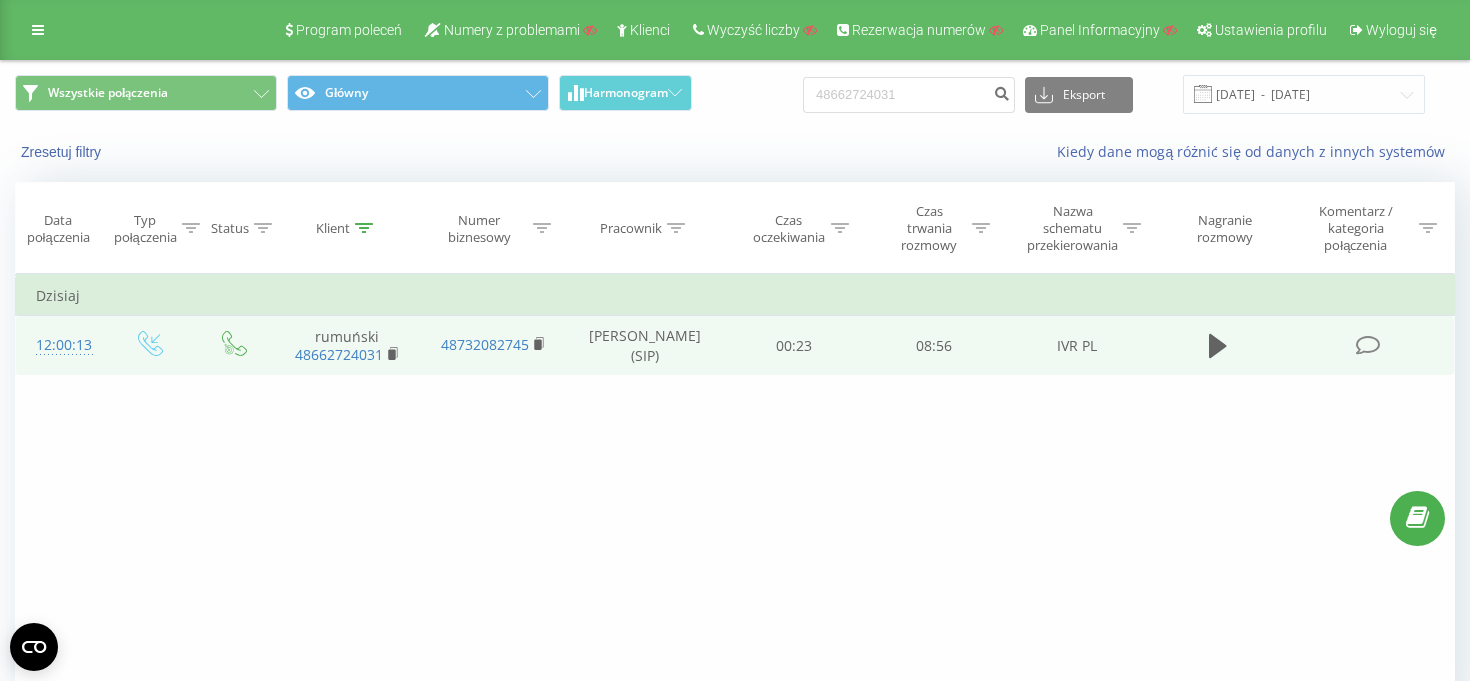 click 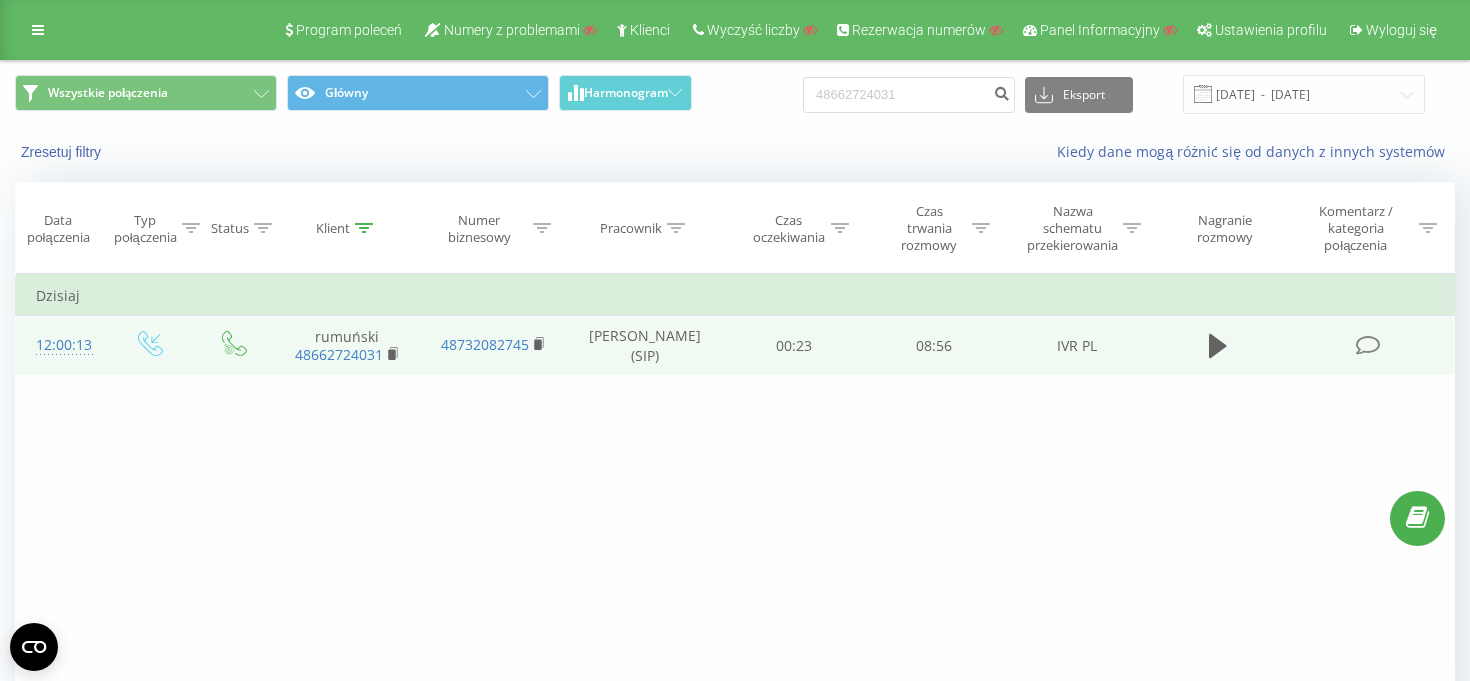 drag, startPoint x: 304, startPoint y: 346, endPoint x: 320, endPoint y: 318, distance: 32.24903 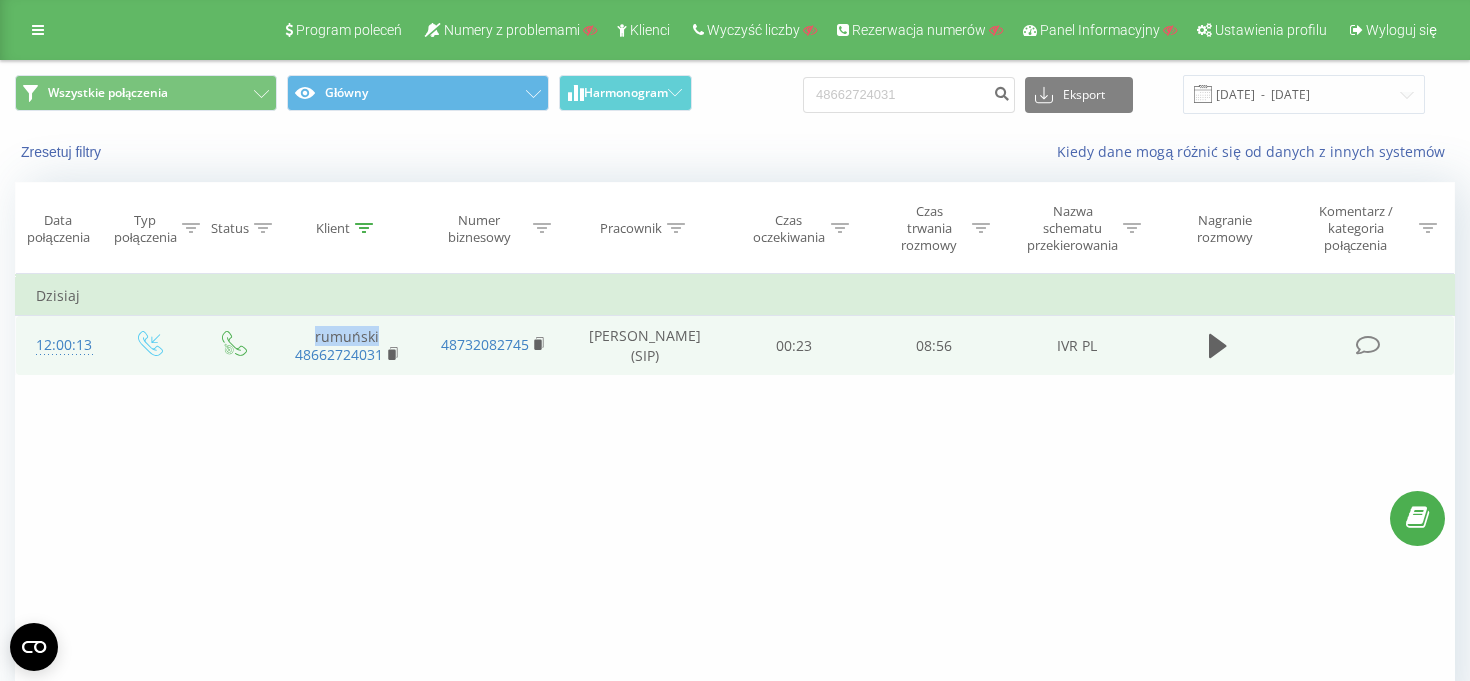 drag, startPoint x: 293, startPoint y: 346, endPoint x: 393, endPoint y: 342, distance: 100.07997 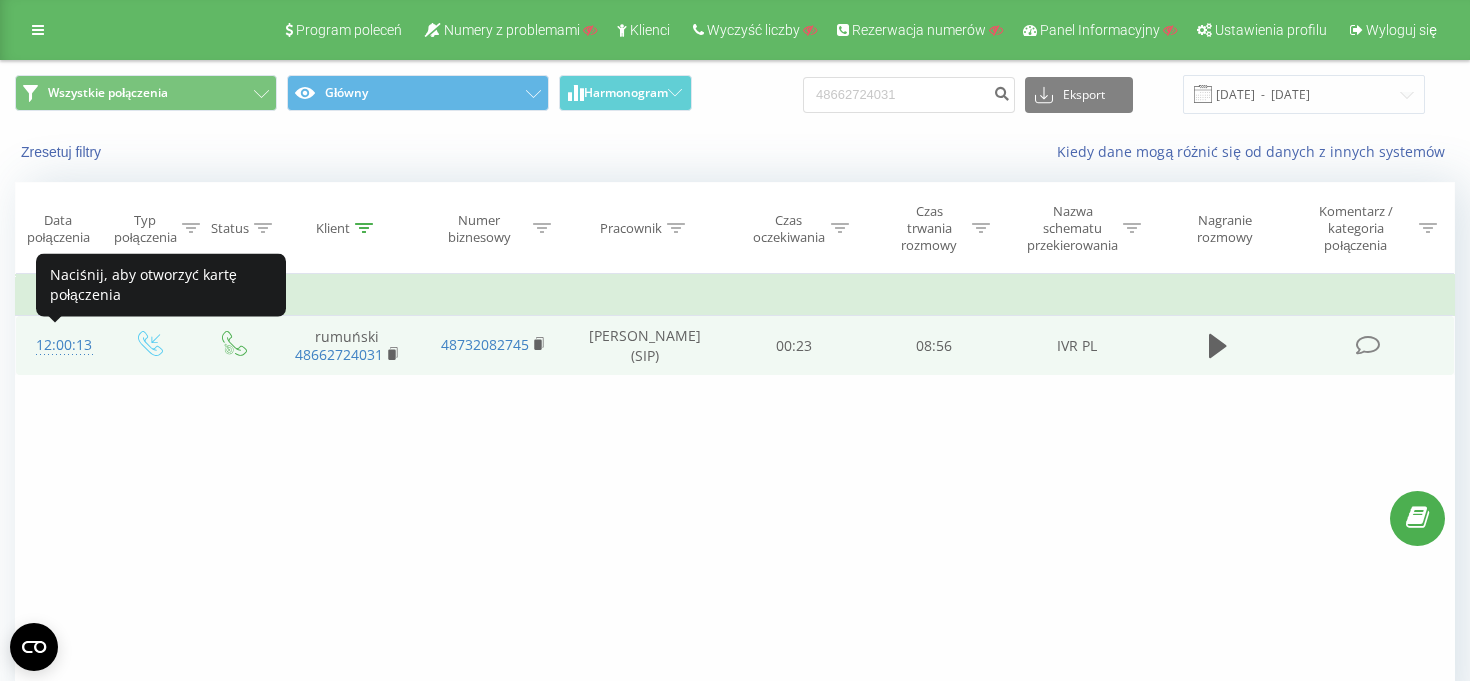 click on "12:00:13" at bounding box center (64, 344) 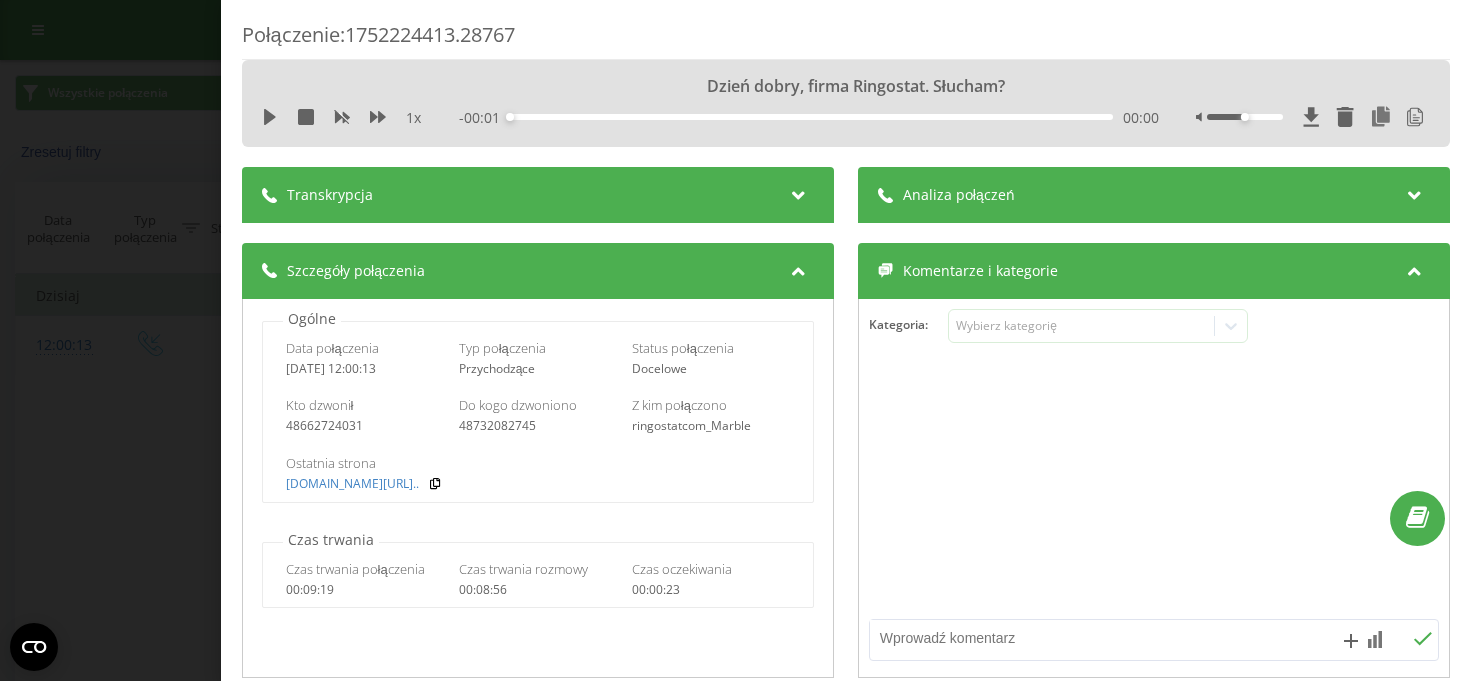 click on "Transkrypcja" at bounding box center [538, 195] 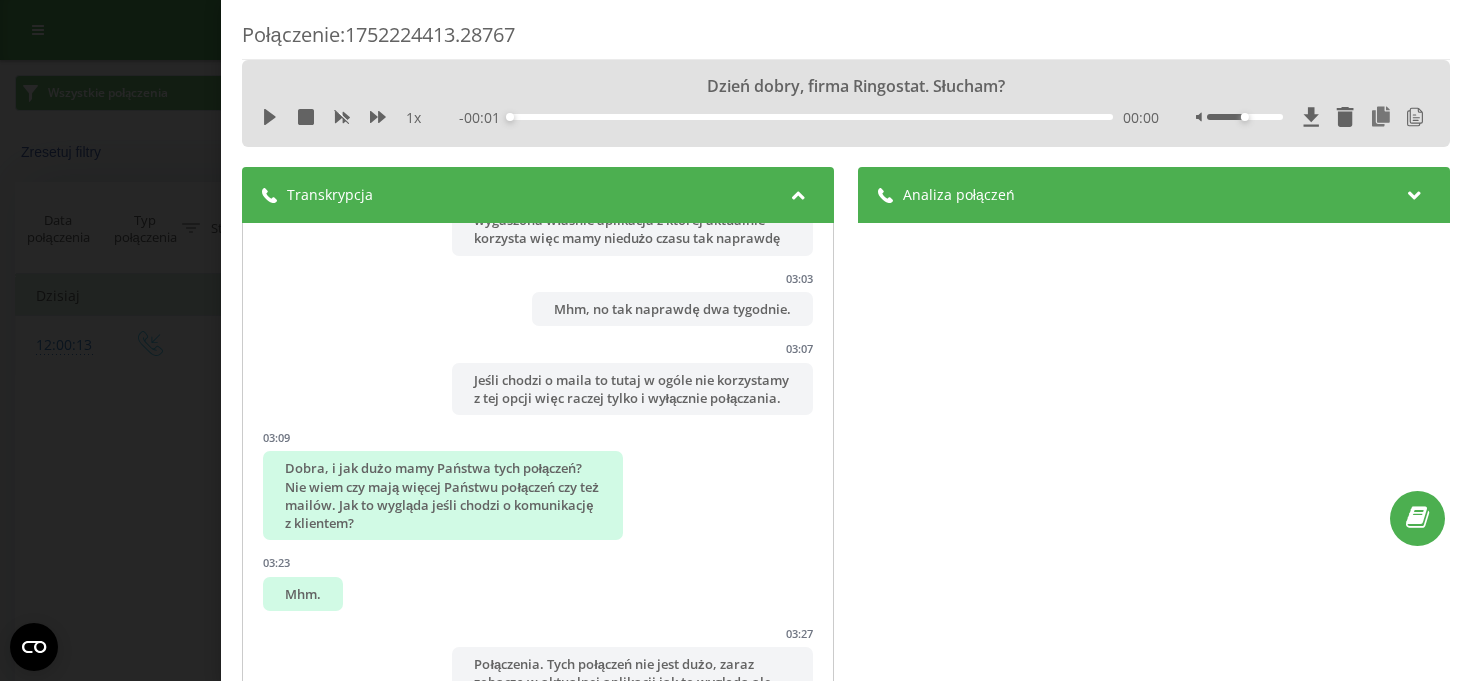 scroll, scrollTop: 2926, scrollLeft: 0, axis: vertical 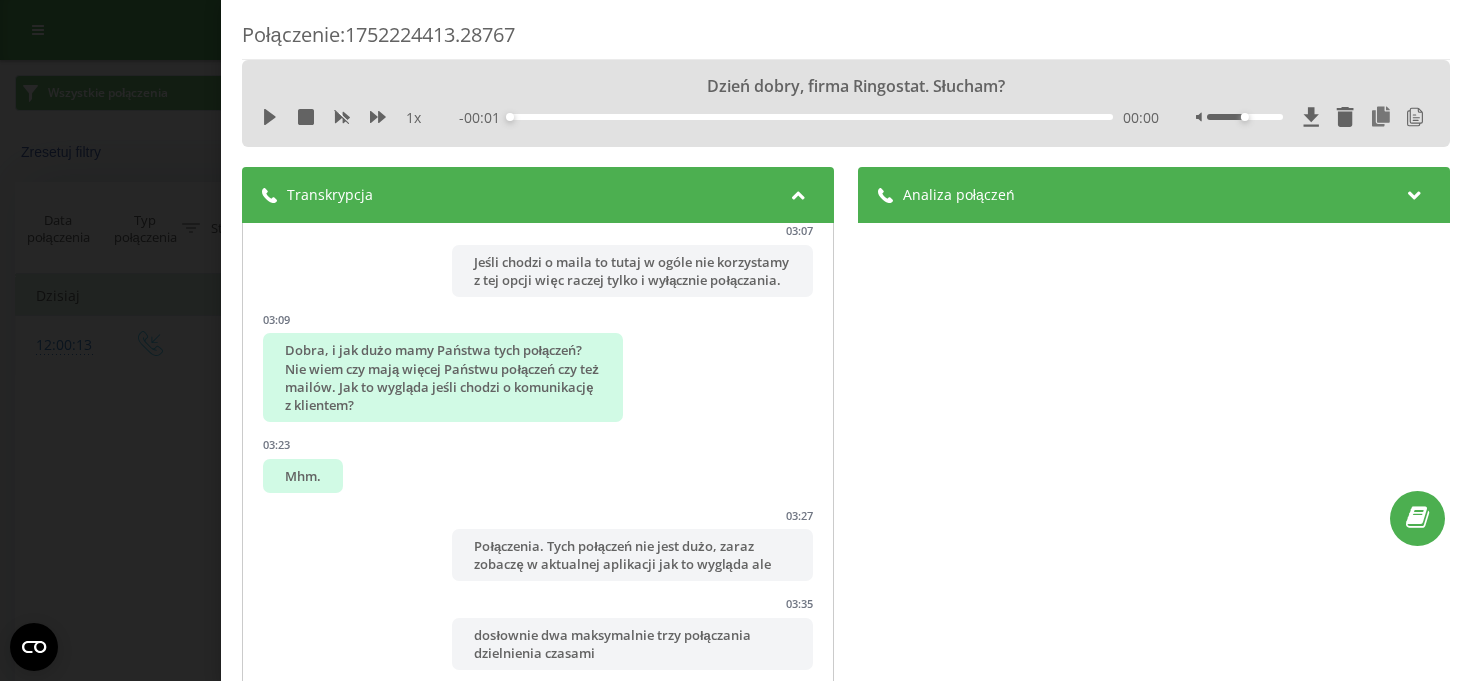 click on "Transkrypcja" at bounding box center [538, 195] 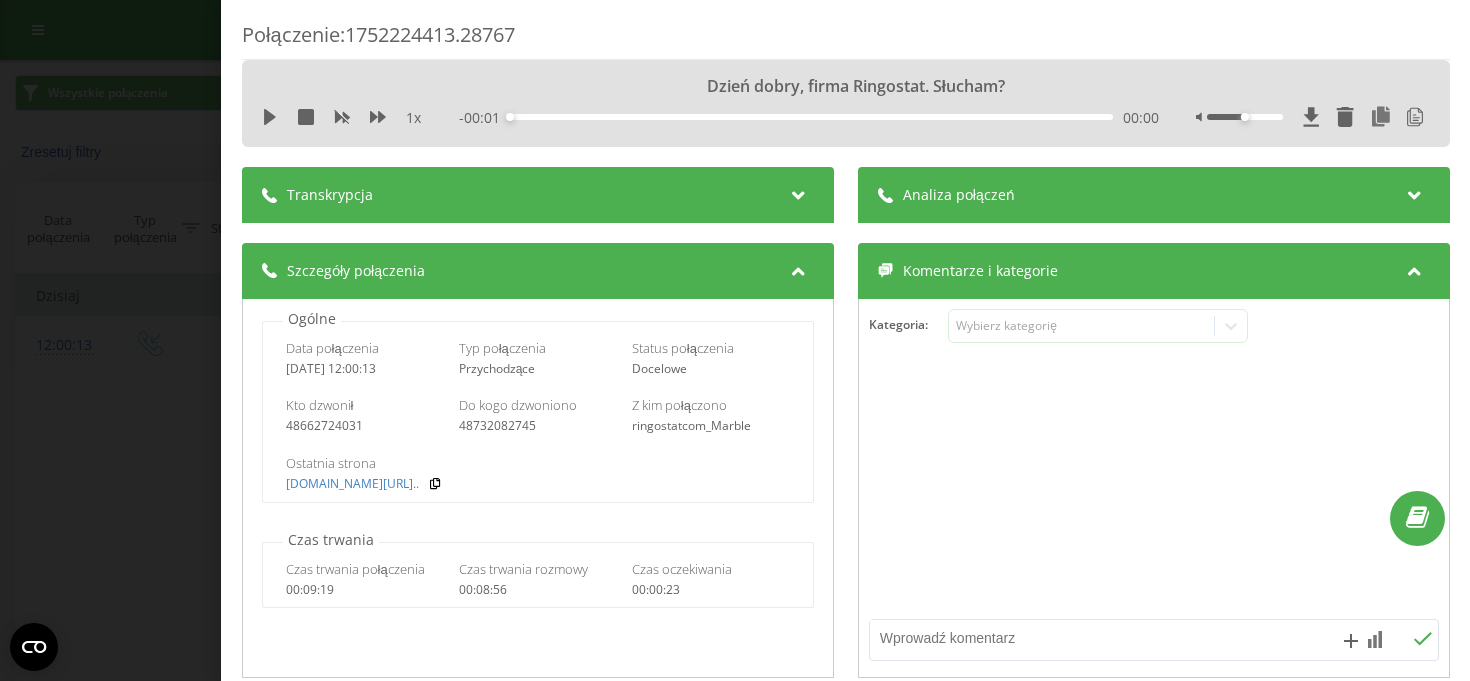 click on "Analiza połączeń" at bounding box center [958, 195] 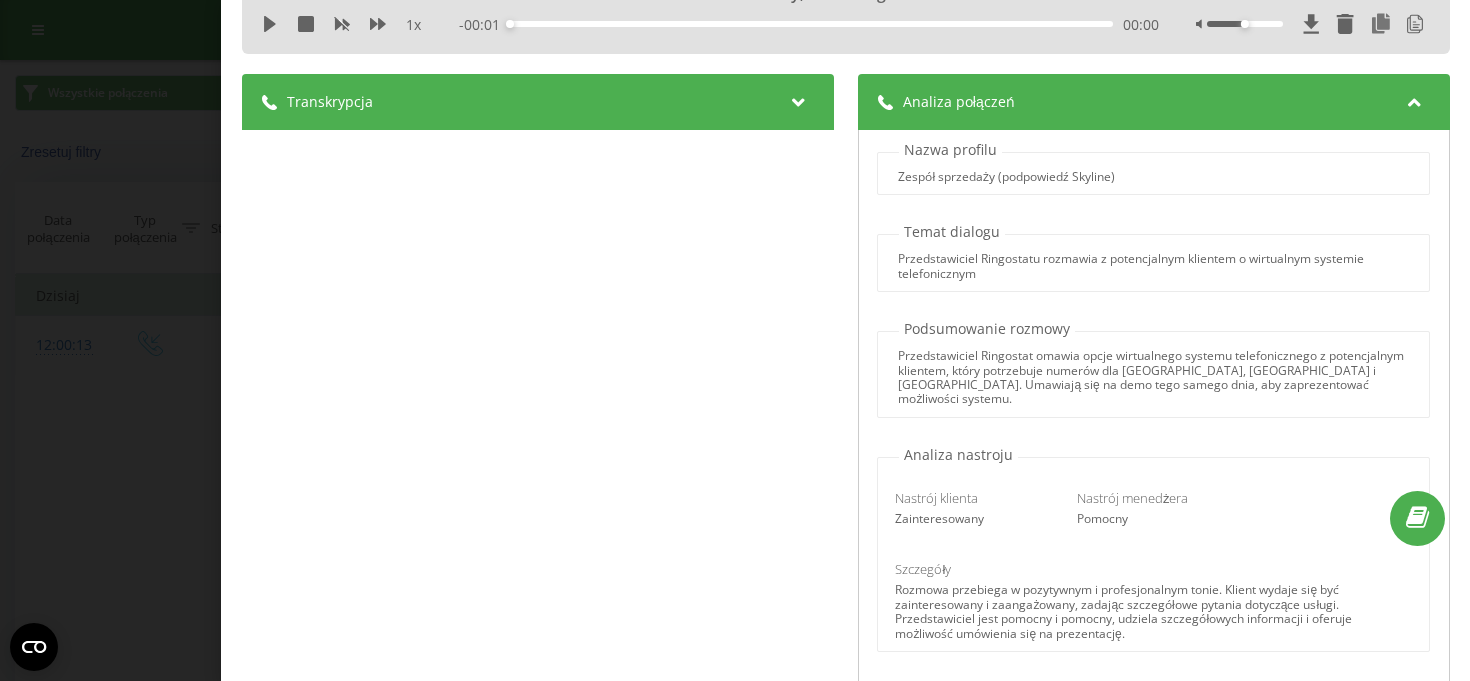 scroll, scrollTop: 115, scrollLeft: 0, axis: vertical 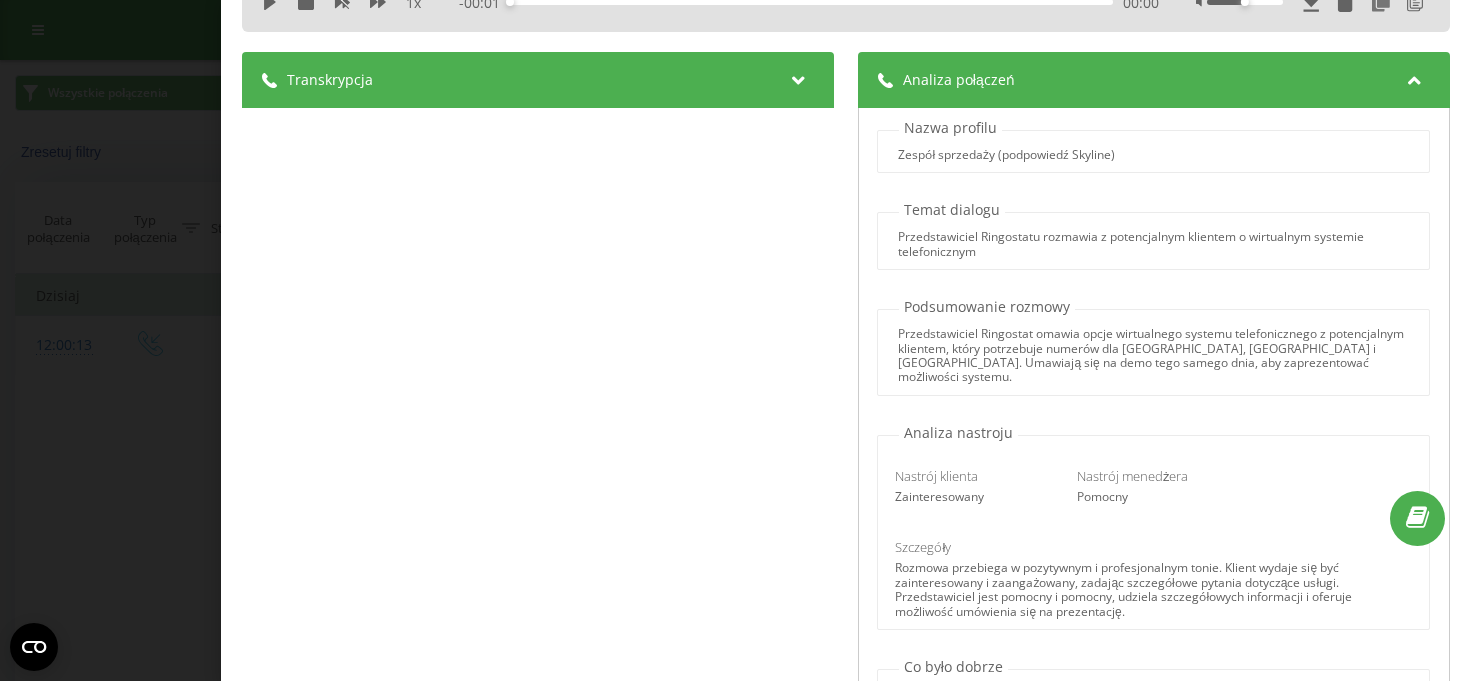 click on "Połączenie :  1752224413.28767 Dzień dobry, firma Ringostat. Słucham?   1  x -  00:01 00:00   00:00   Transkrypcja 00:00 Dzień dobry, firma Ringostat. Słucham? 00:00 Dobrze, z tej strony Julia Gańko. Dzwonię z takim pytaniem: czy u Państwa w ofercie są również takie wirtualne centralki dla telefonów wirtualnych z numerem polskim z Wielkiej Brytanii i ze Stanu Zjednoczonych? 00:21 Tak! Mam po prostu swoje numery czy... 00:21 Tak, mamy numery aktualnie w aplikacji Jodel która się zamyka właśnie z jej końcem liczba i szukam nowego rozwiązania Jeśli chodzi o numery. Mamy trzy 00:30 Mhm, jasne tak oczywiście możemy też nadać takie numery więc tutaj nie ma problemu. A ile dla ilo osób potrzebuje Pani taką takiej rozwiązania? 00:42 Numery i liczba użytkowników będzie to prawdopodobnie dwie osoby lub maksymalnie cztery. 00:49 Mhm, Jasny a mogę zapytać czym się zajmuje firma 00:54 Jesteśmy firmą dostarczającą rozwiązania IT dla Europy właśnie 01:00 01:01 01:04 01:12 01:17 01:20" at bounding box center (735, 340) 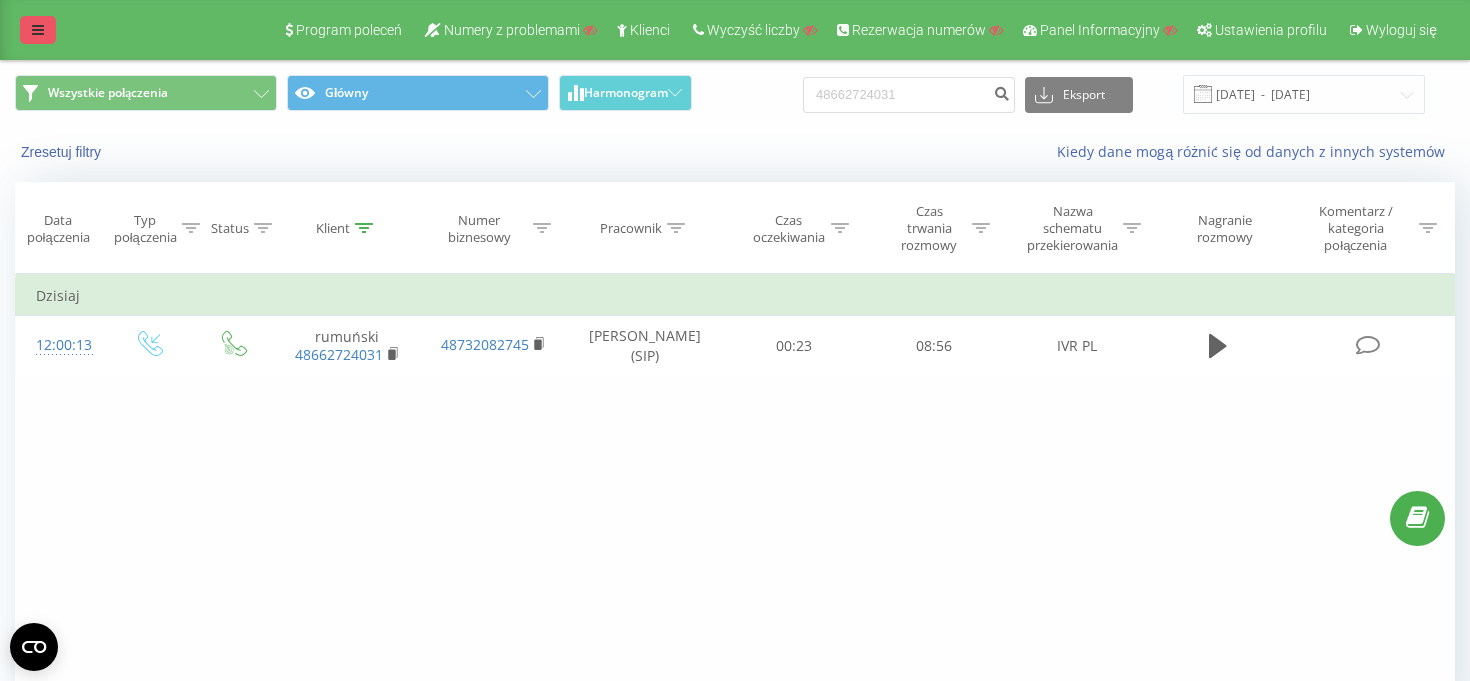 click at bounding box center [38, 30] 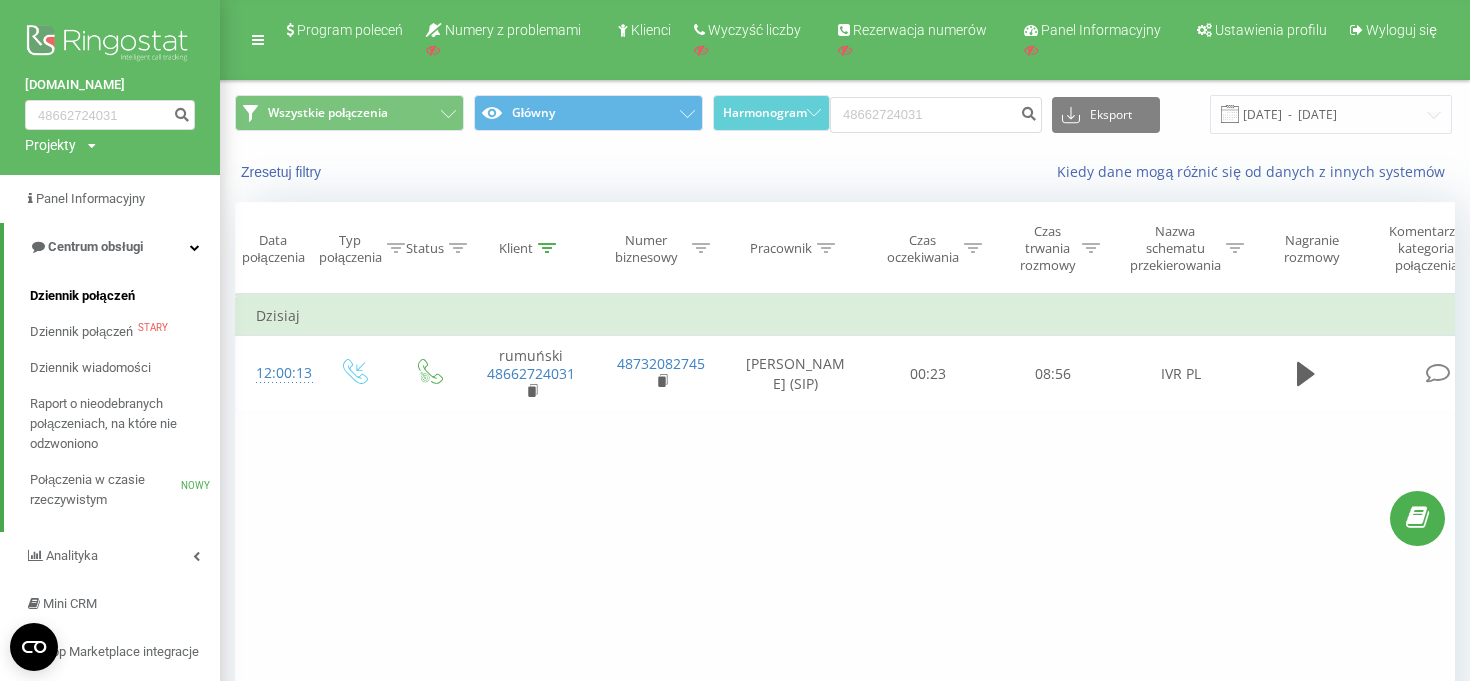 click on "Dziennik połączeń" at bounding box center [82, 296] 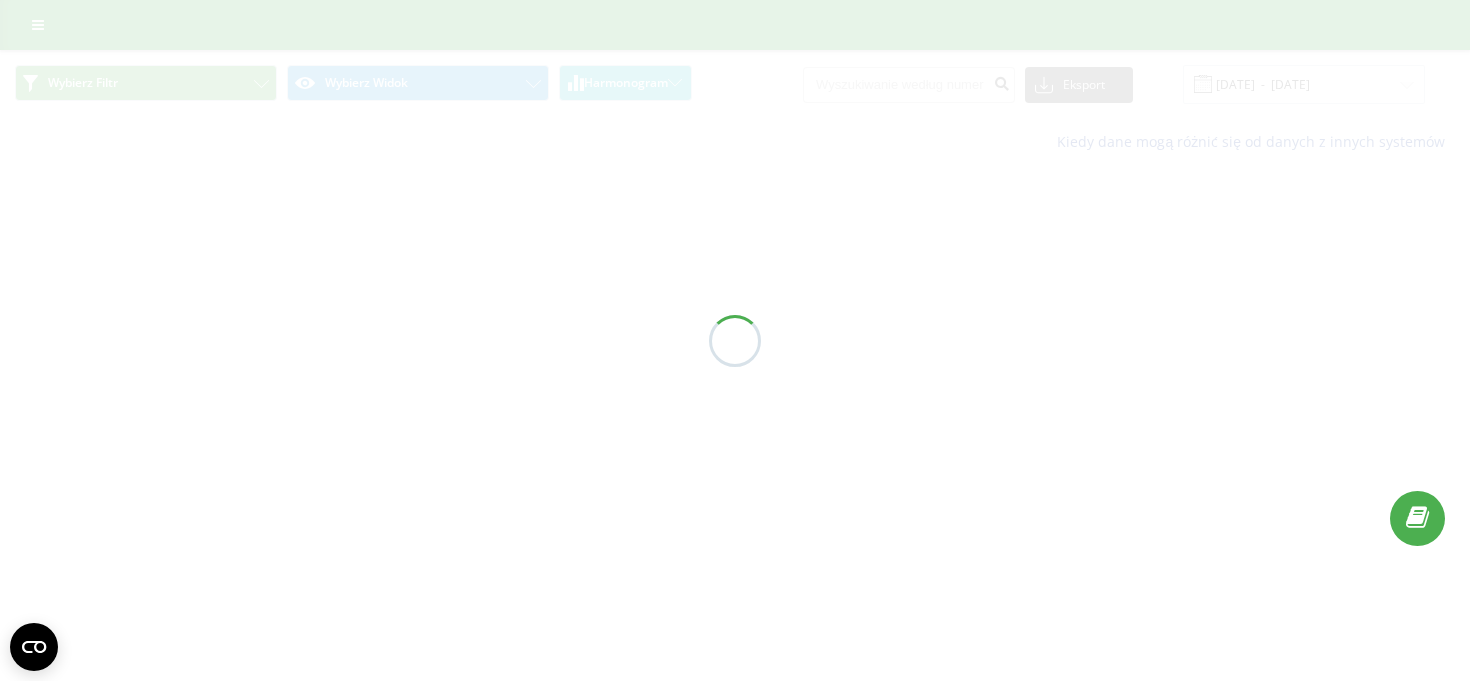 scroll, scrollTop: 0, scrollLeft: 0, axis: both 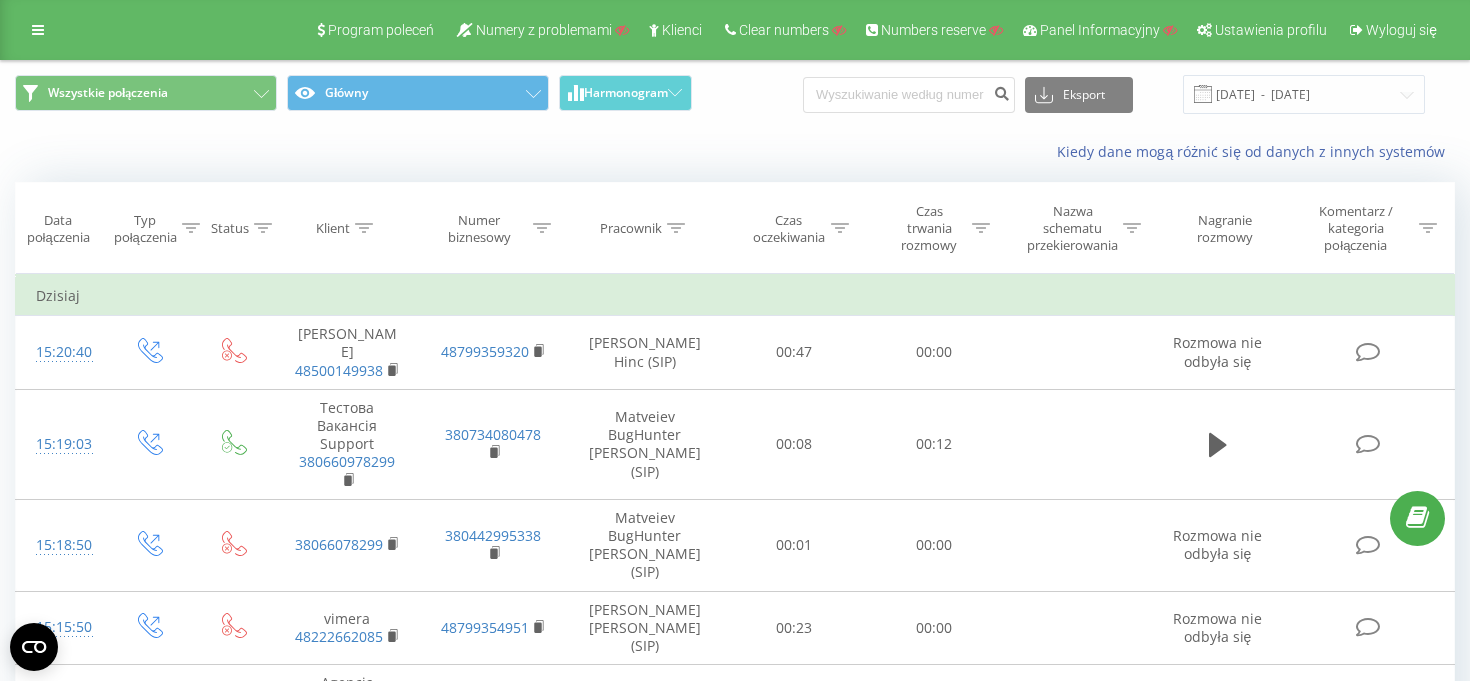click 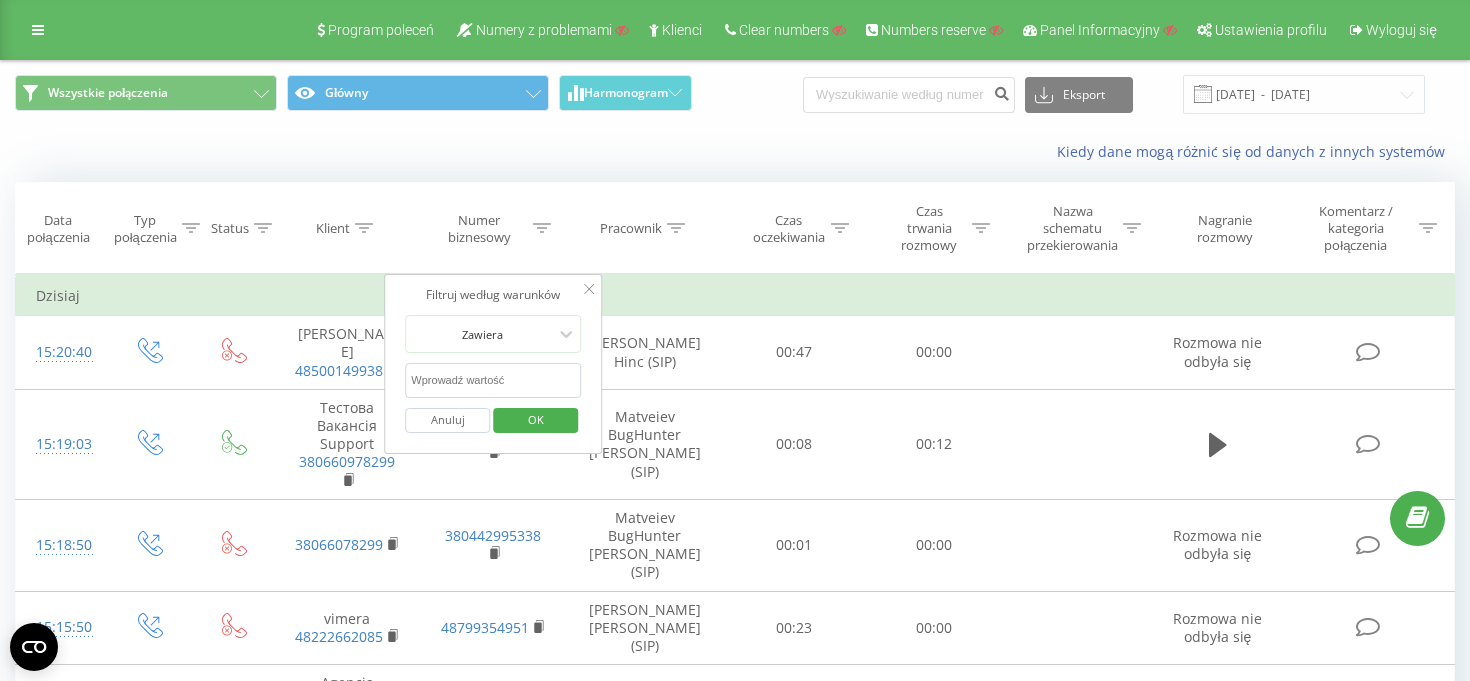 click 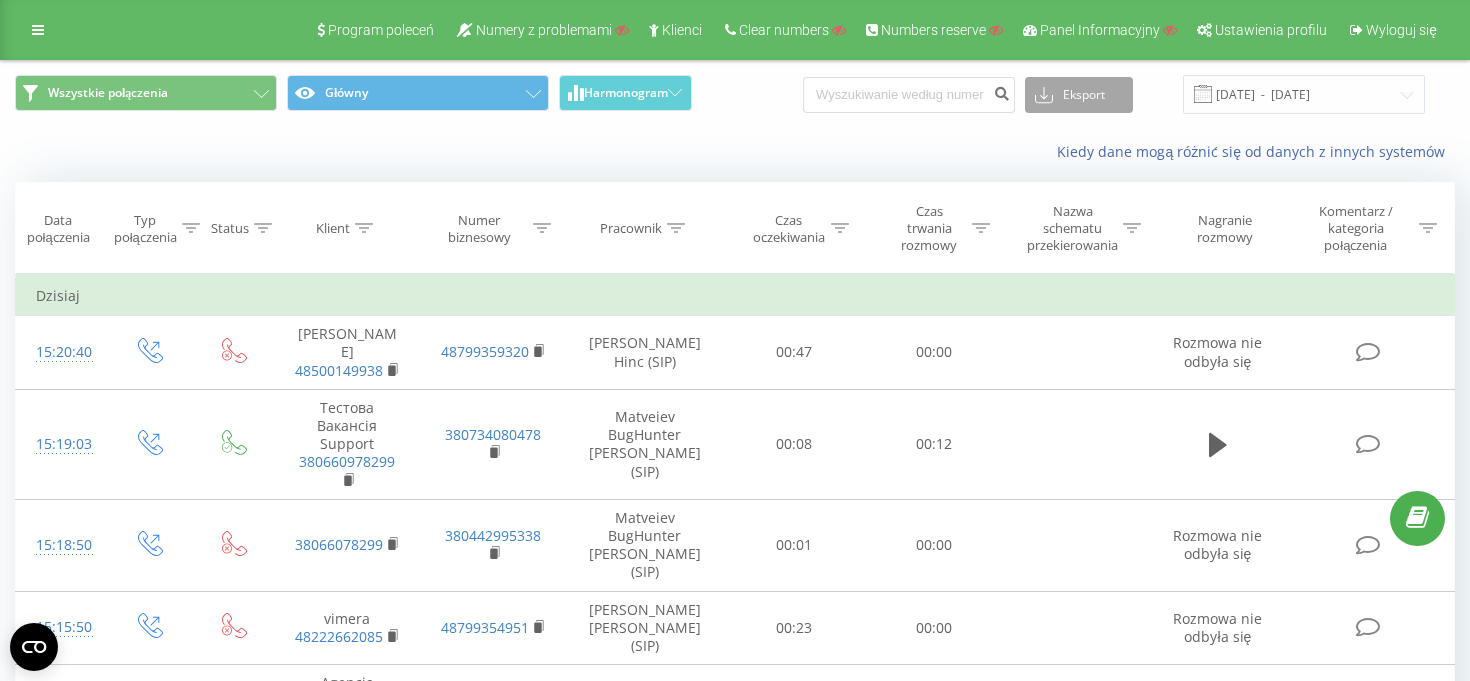 click on "Eksport" at bounding box center [1079, 95] 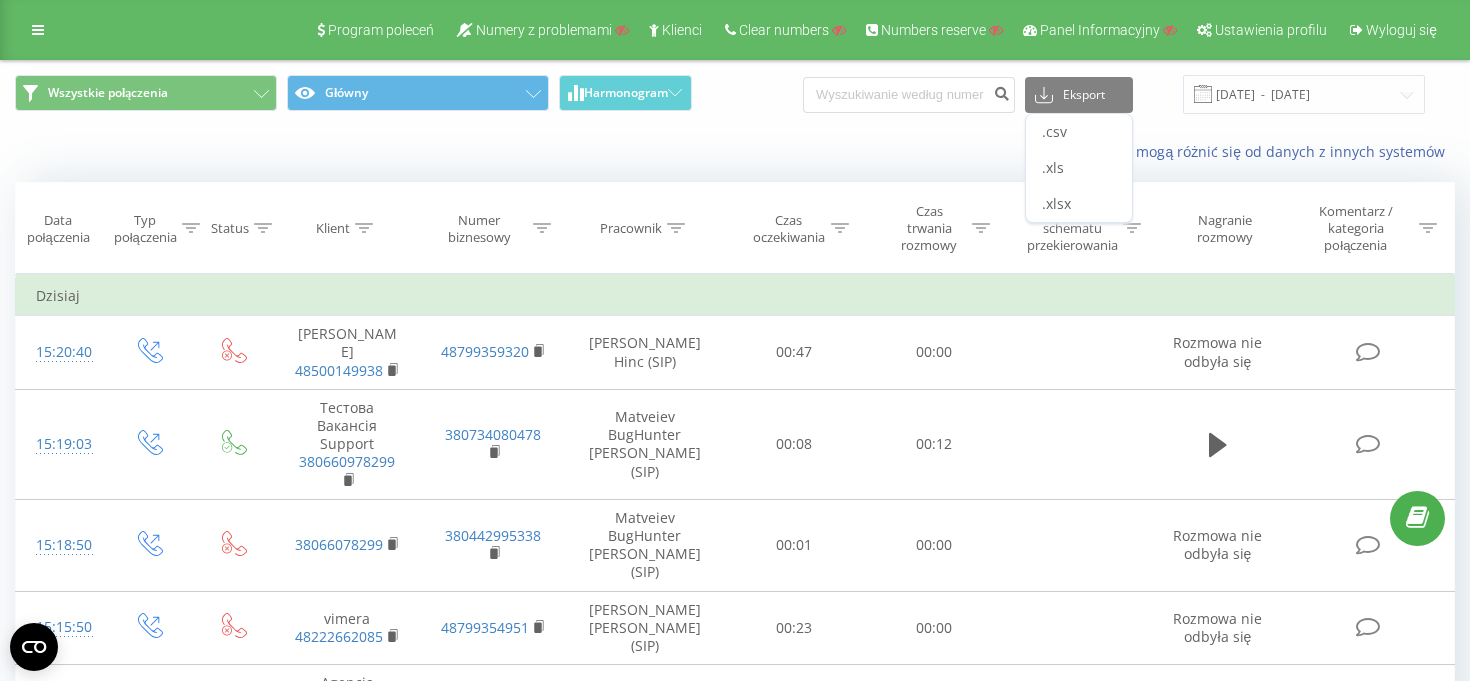 click on "Kiedy dane mogą różnić się od danych z innych systemów" at bounding box center (1011, 152) 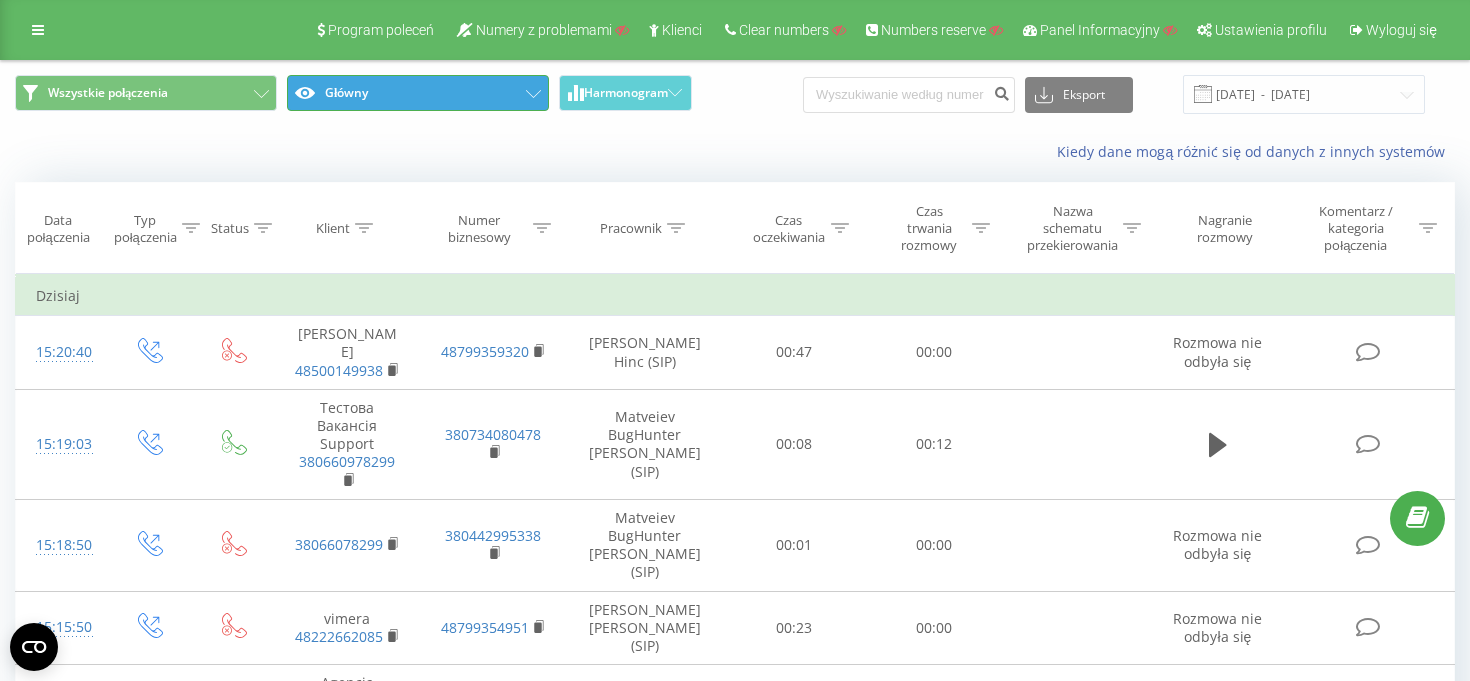 click on "Główny" at bounding box center [418, 93] 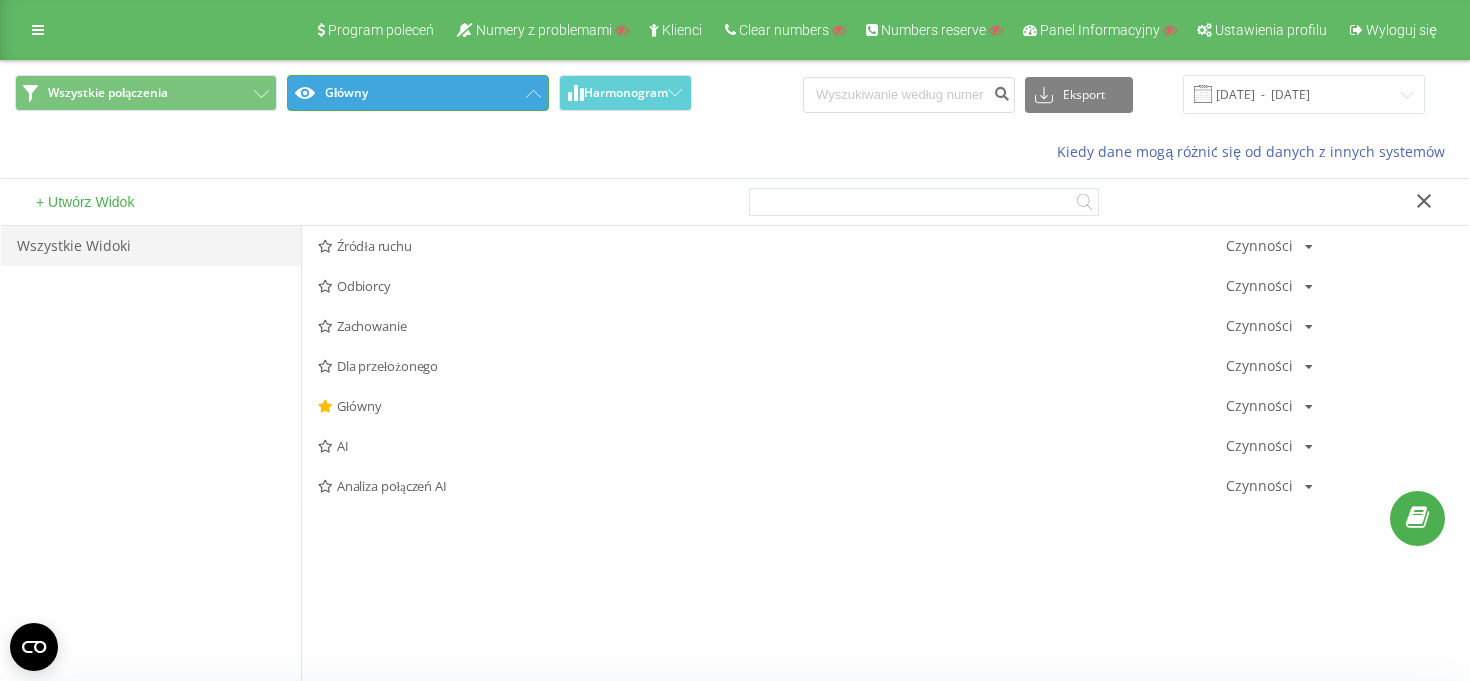 click on "Główny" at bounding box center [418, 93] 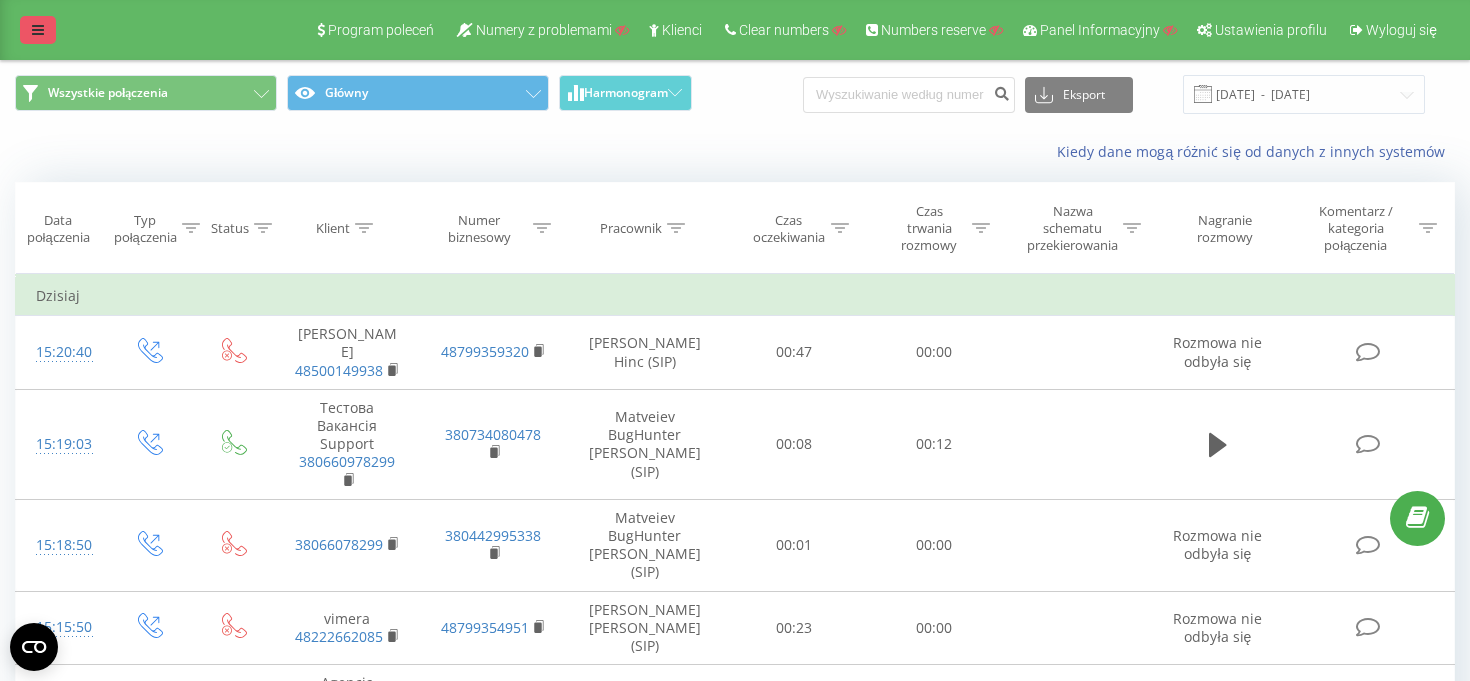 click at bounding box center (38, 30) 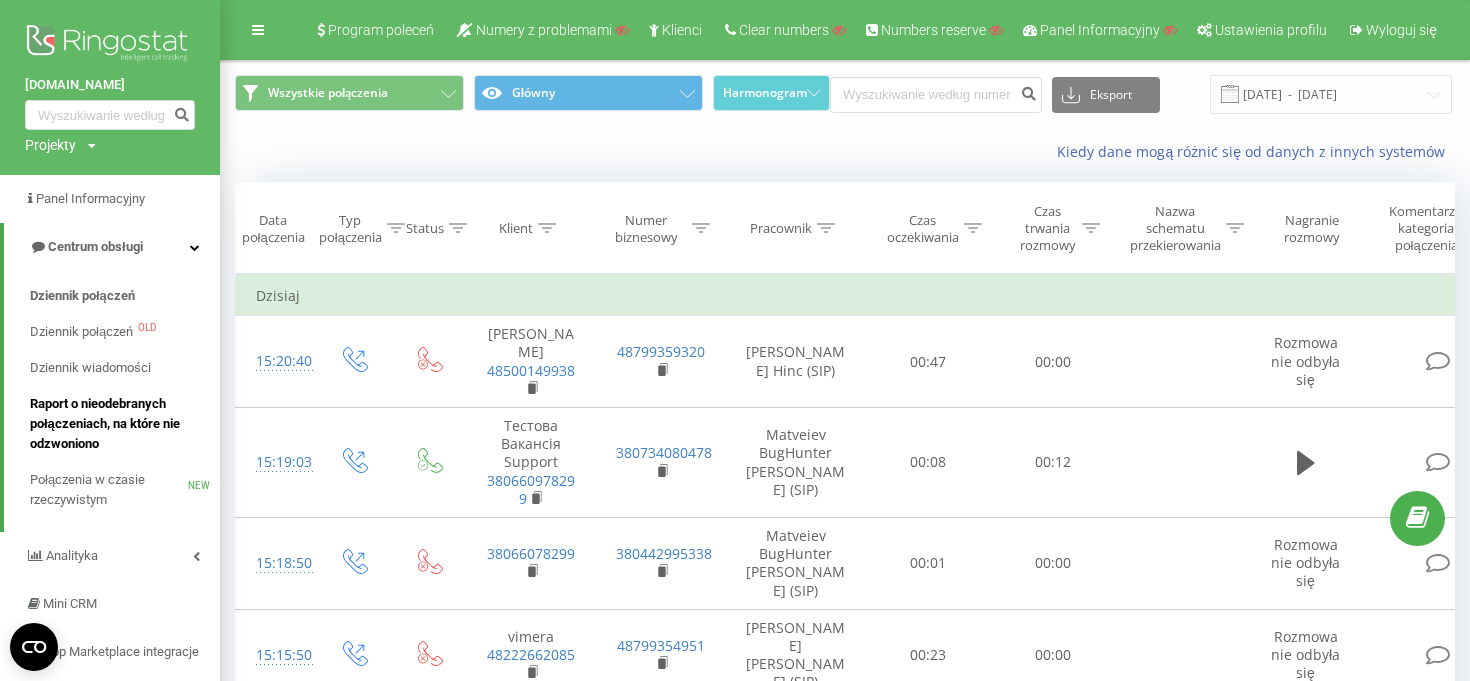 scroll, scrollTop: 169, scrollLeft: 0, axis: vertical 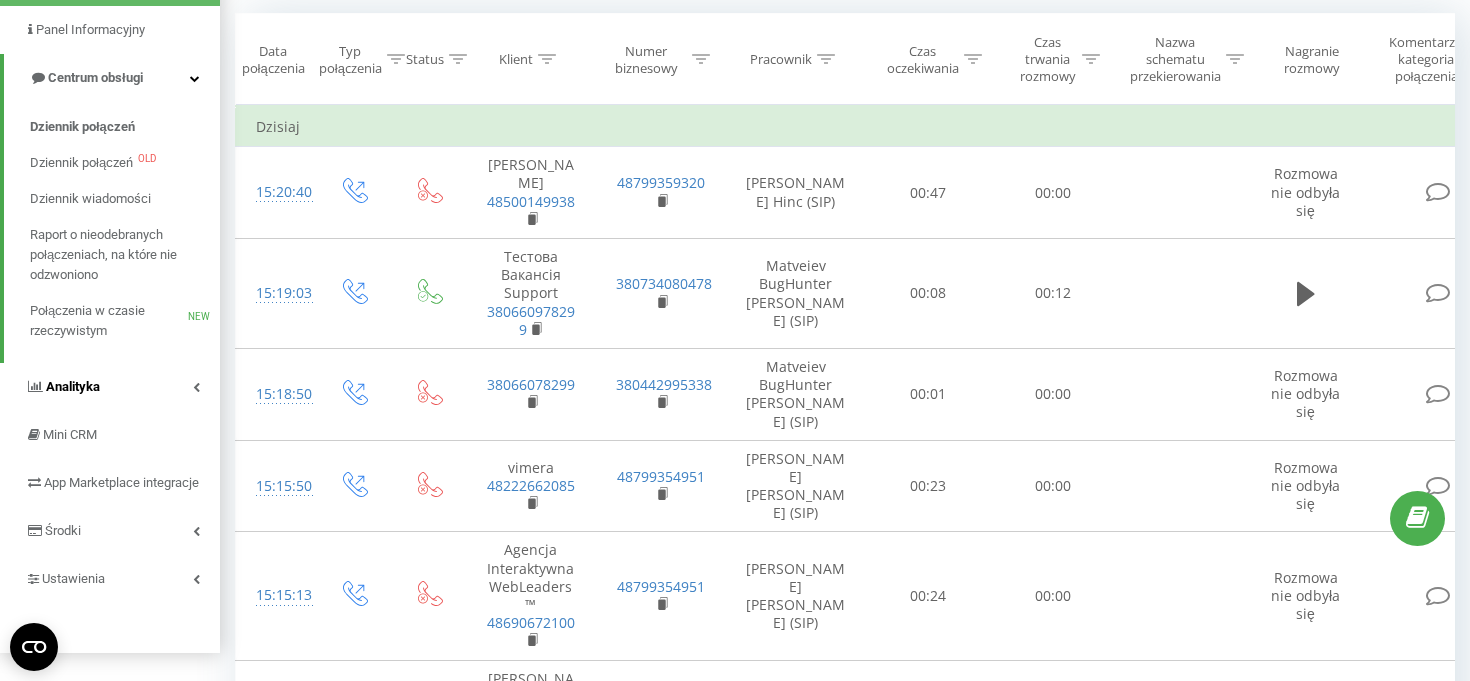 click on "Analityka" at bounding box center [110, 387] 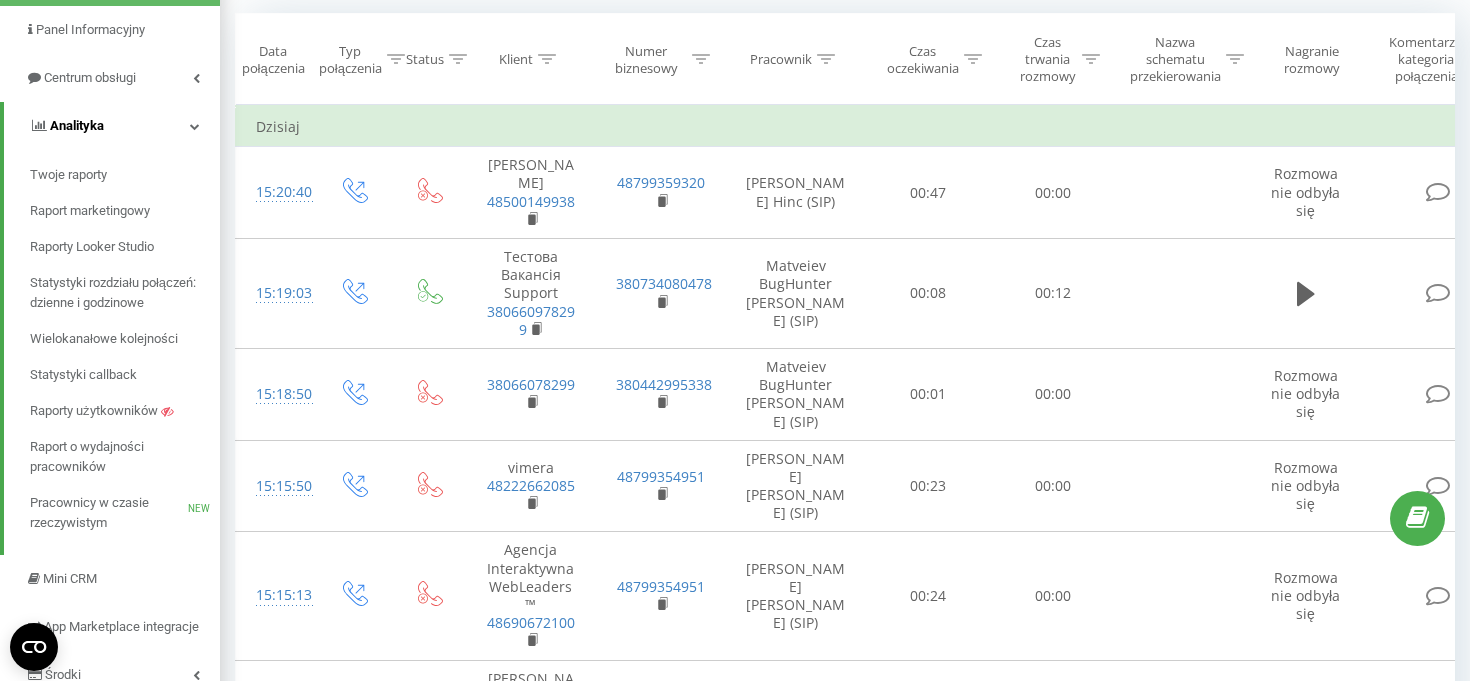 scroll, scrollTop: 191, scrollLeft: 0, axis: vertical 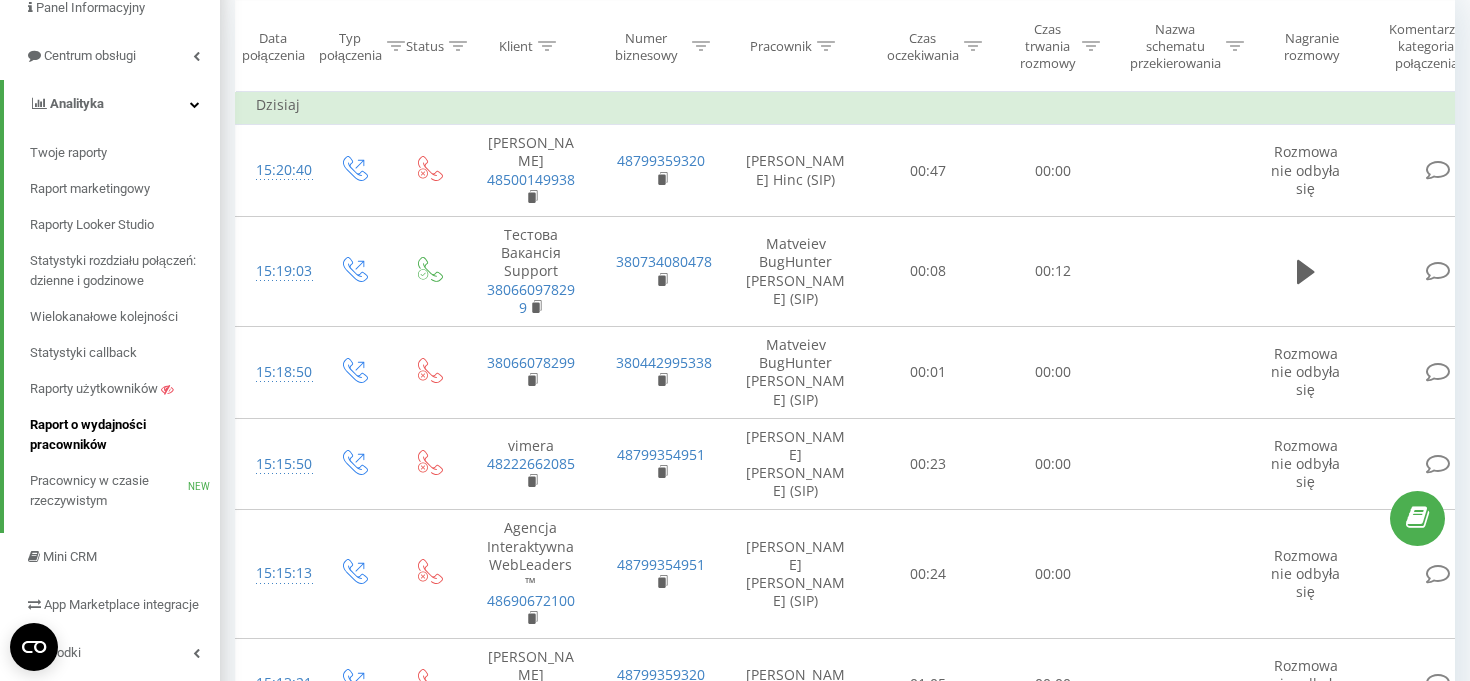 click on "Raport o wydajności pracowników" at bounding box center (120, 435) 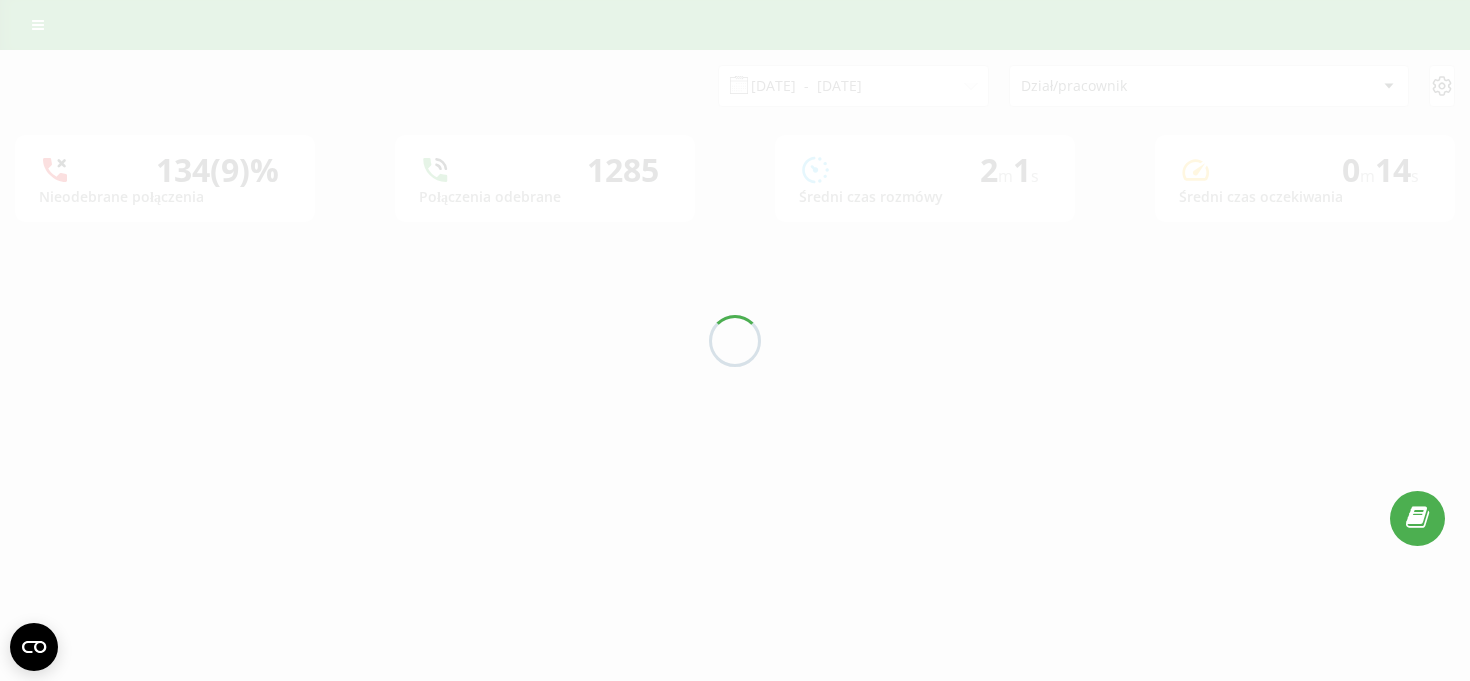 scroll, scrollTop: 0, scrollLeft: 0, axis: both 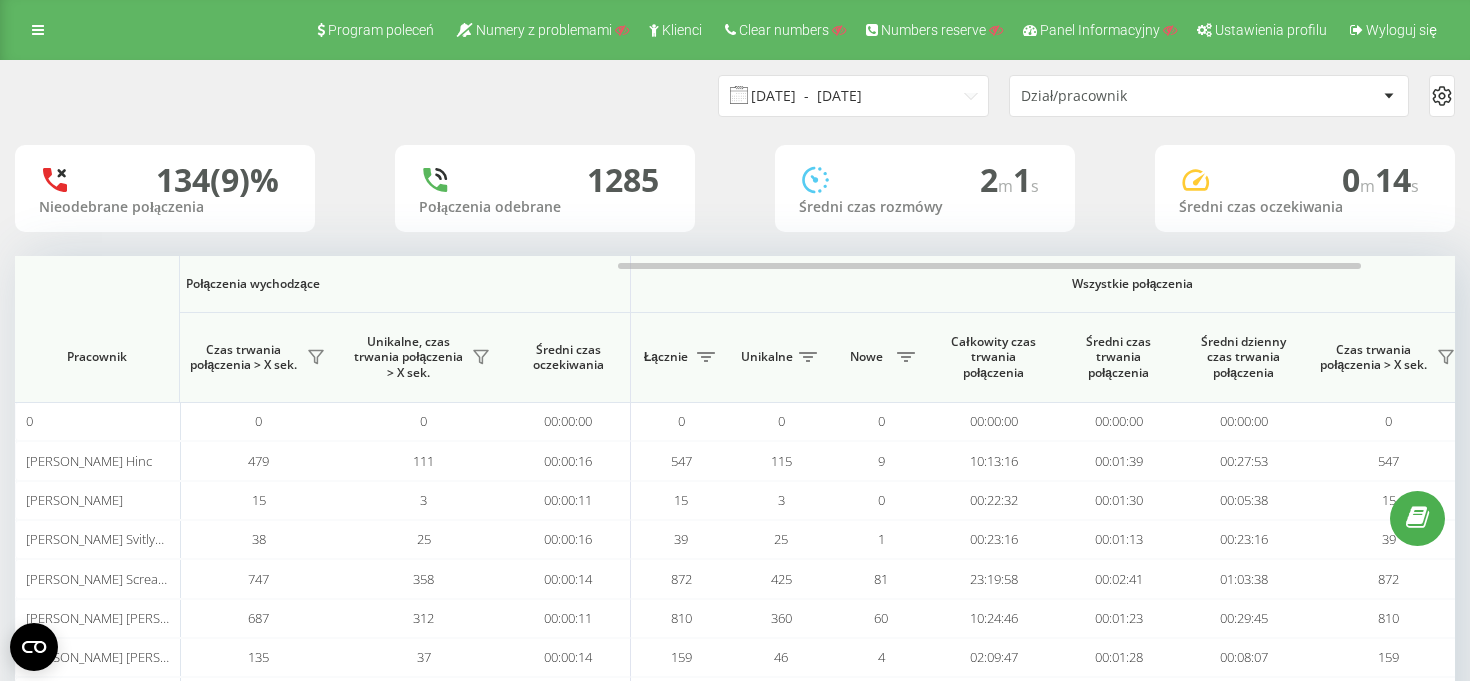 click on "11.06.2025  -  11.07.2025" at bounding box center (853, 96) 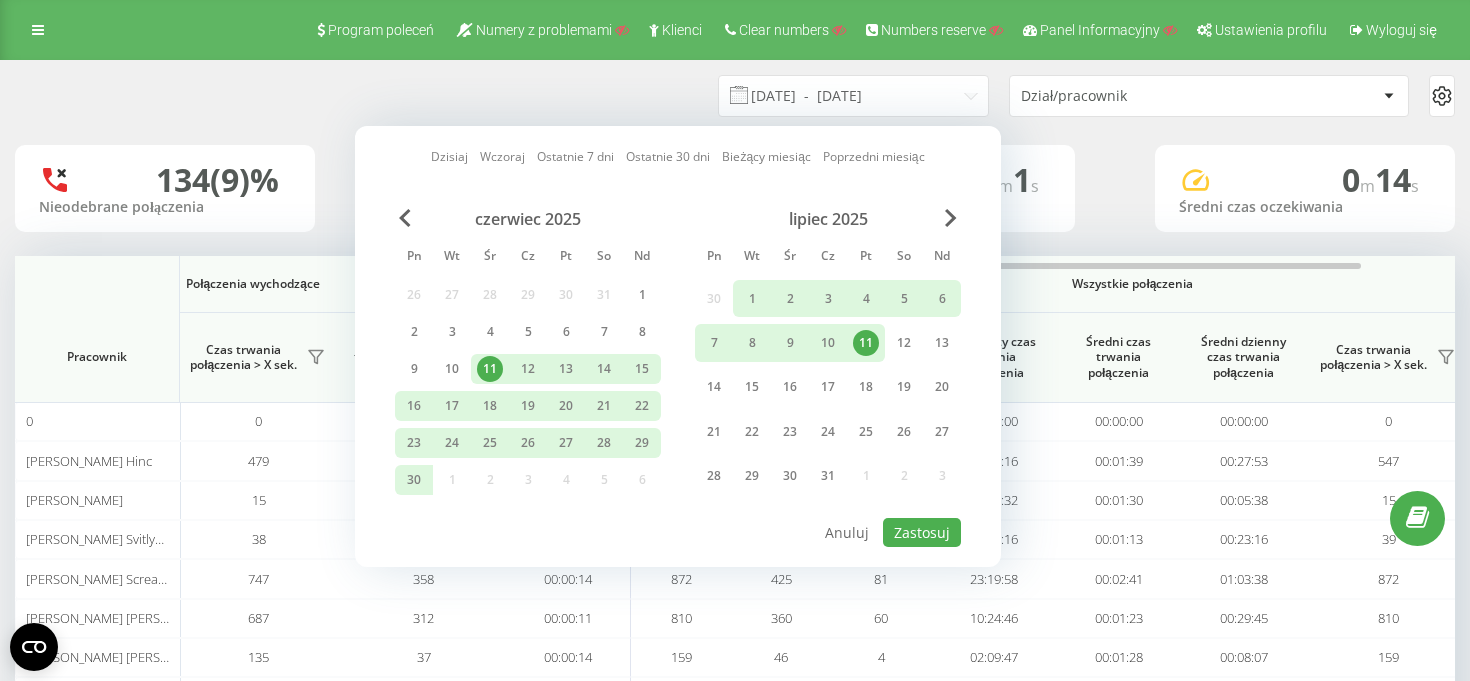 click on "11.06.2025  -  11.07.2025 Dział/pracownik" at bounding box center [735, 96] 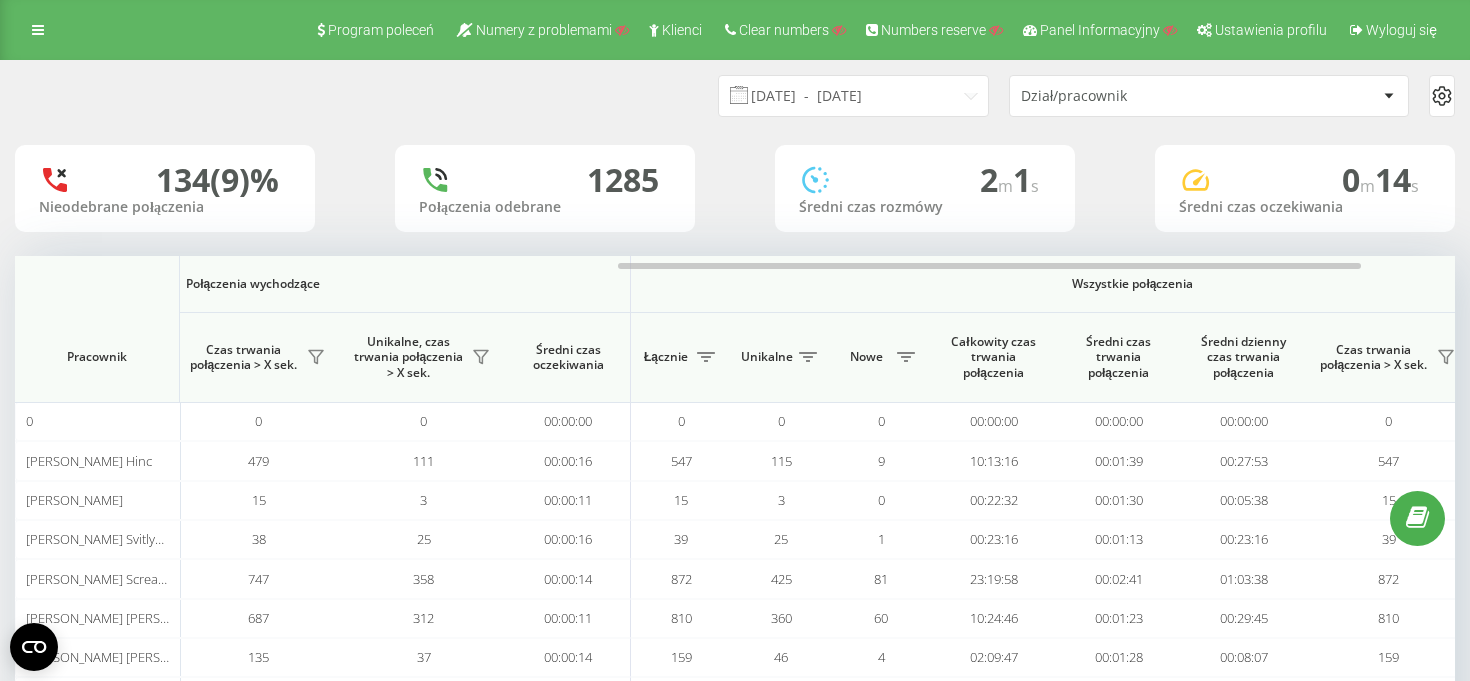 click on "Dział/pracownik" at bounding box center (1140, 96) 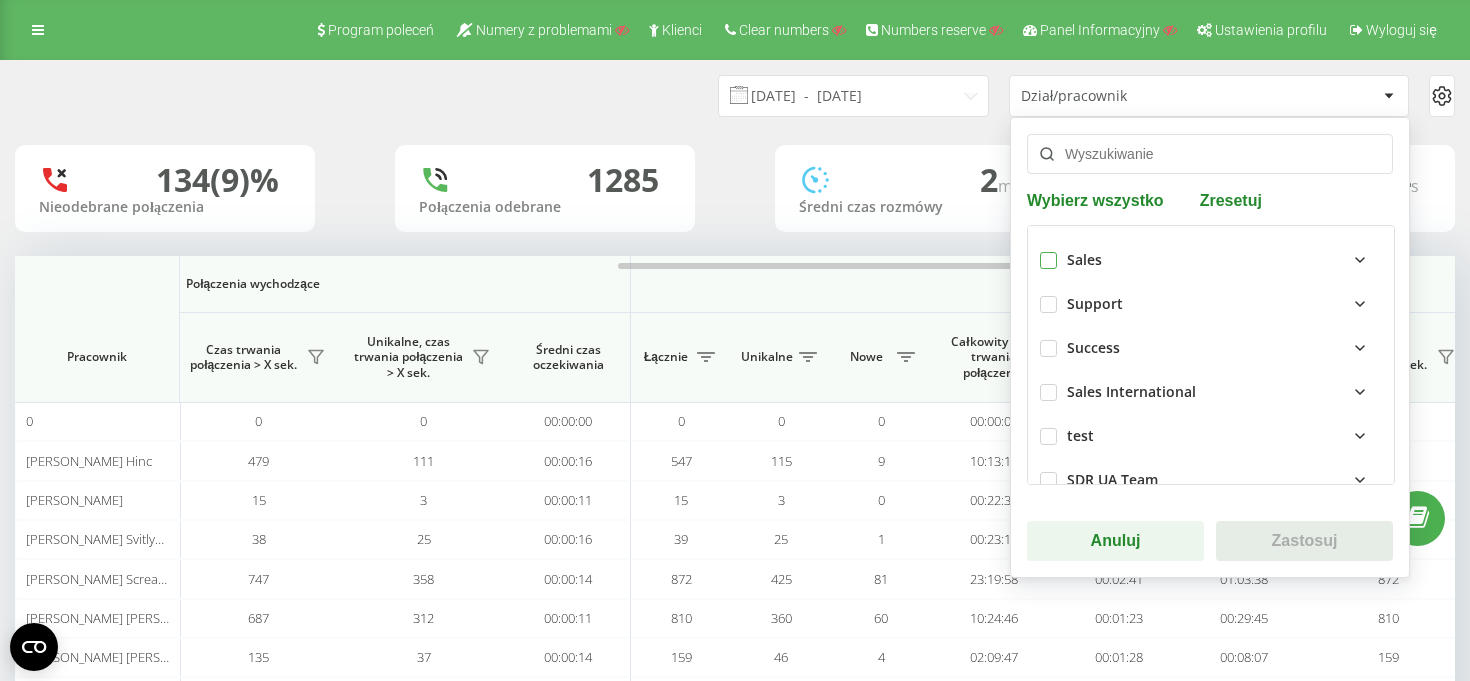 click at bounding box center (1048, 252) 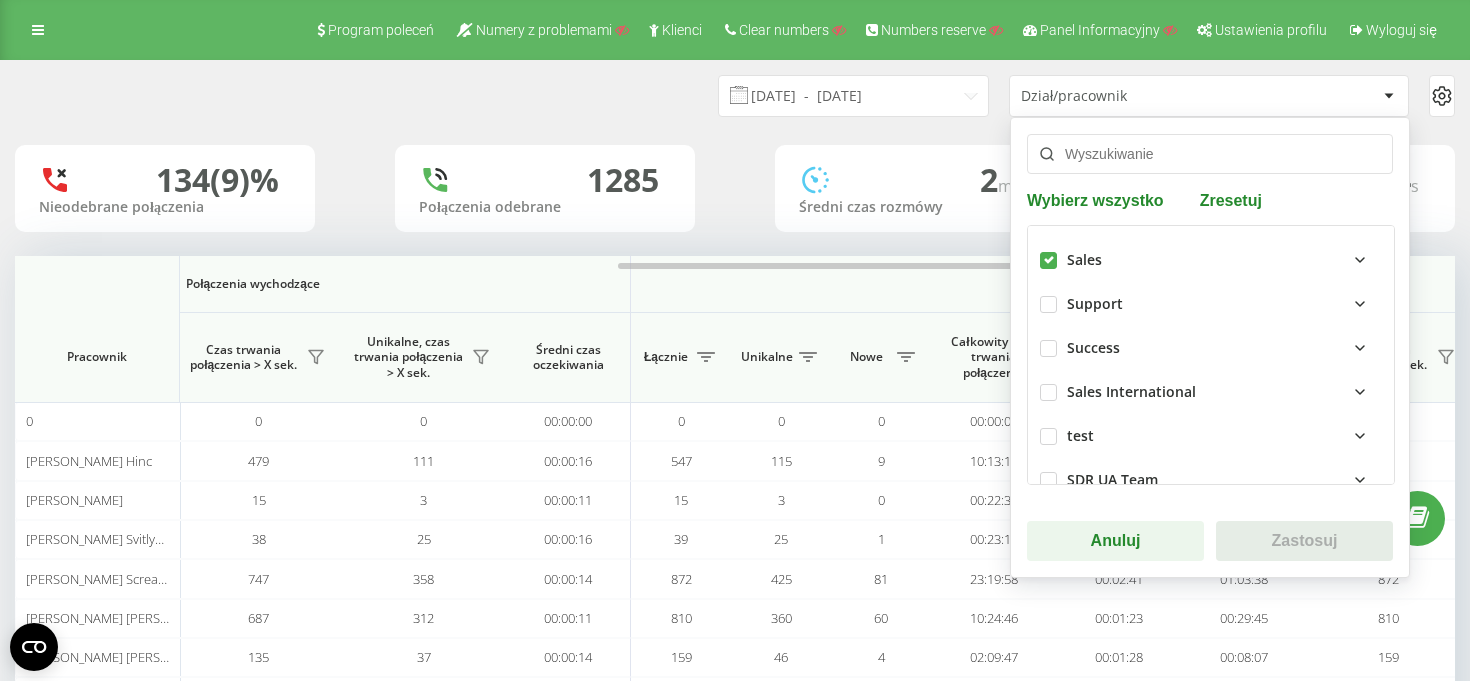 checkbox on "true" 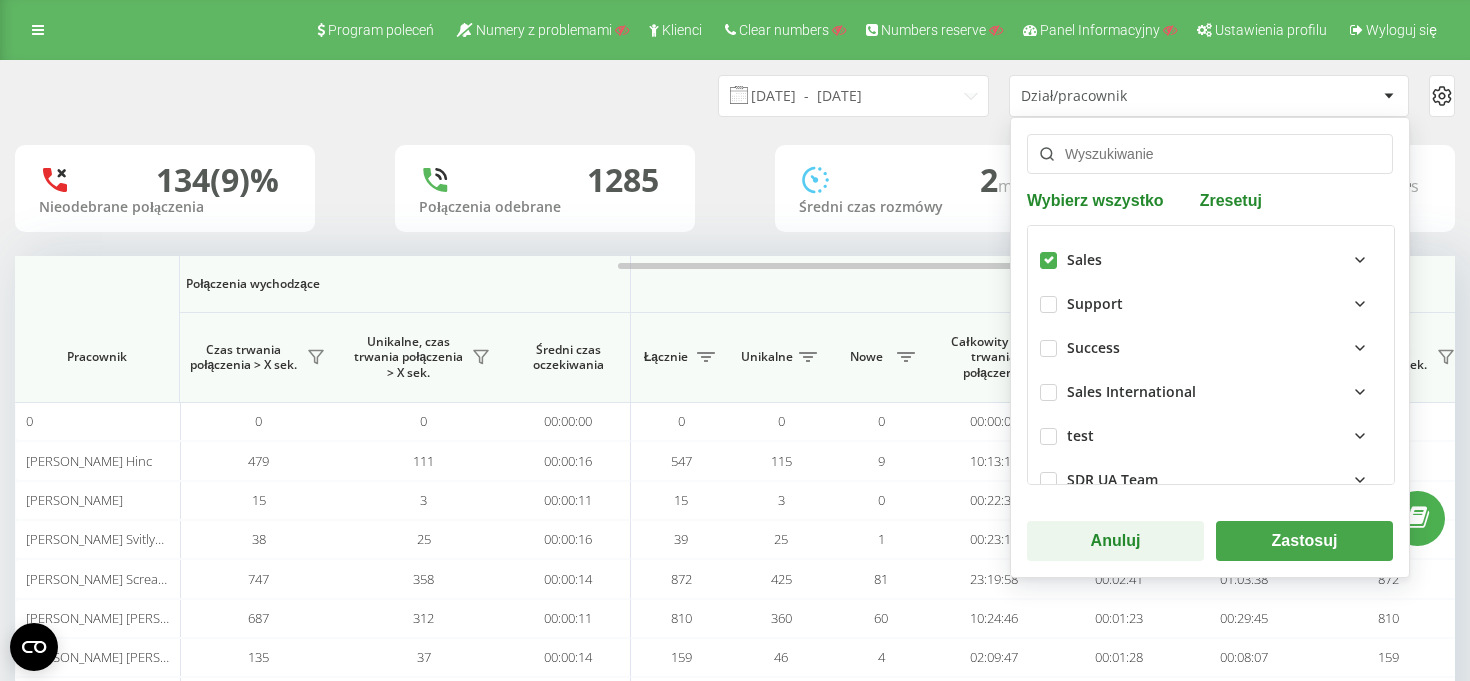 click on "Sales" at bounding box center [1084, 260] 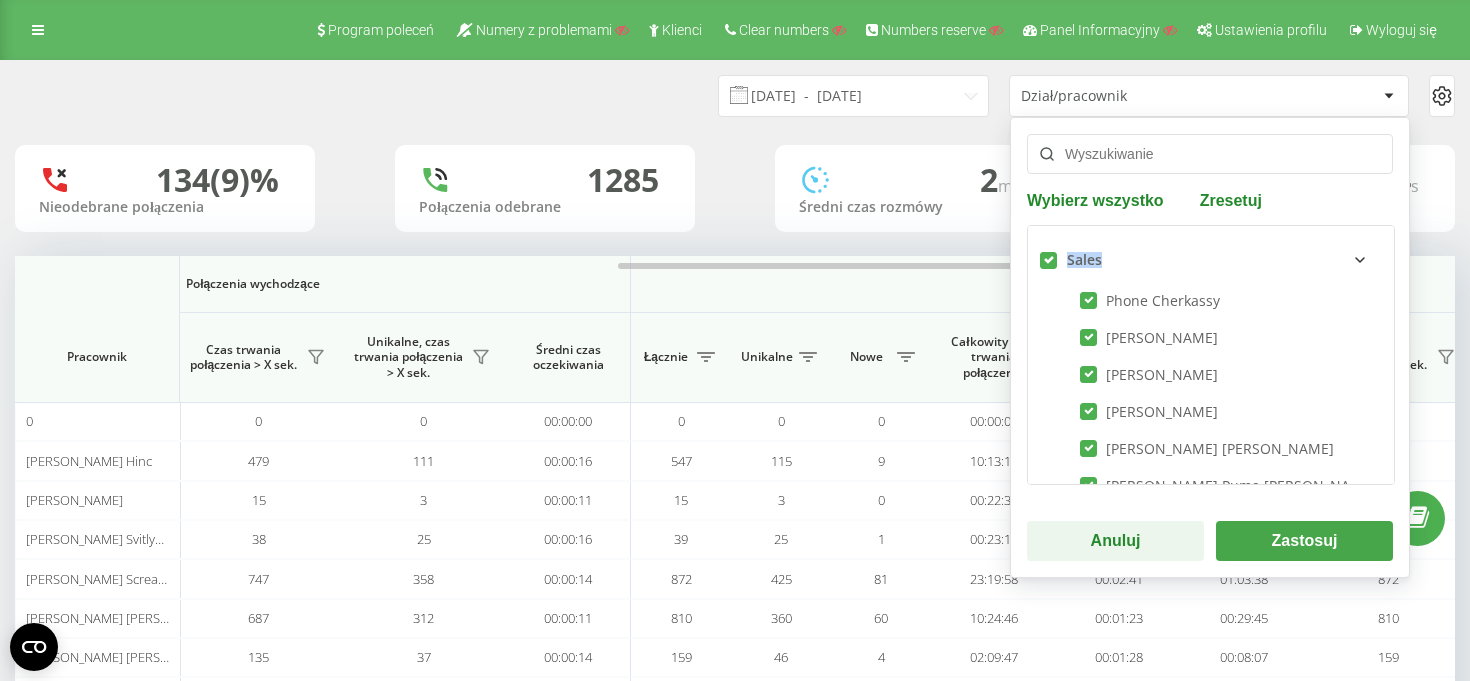 click on "Sales" at bounding box center (1084, 260) 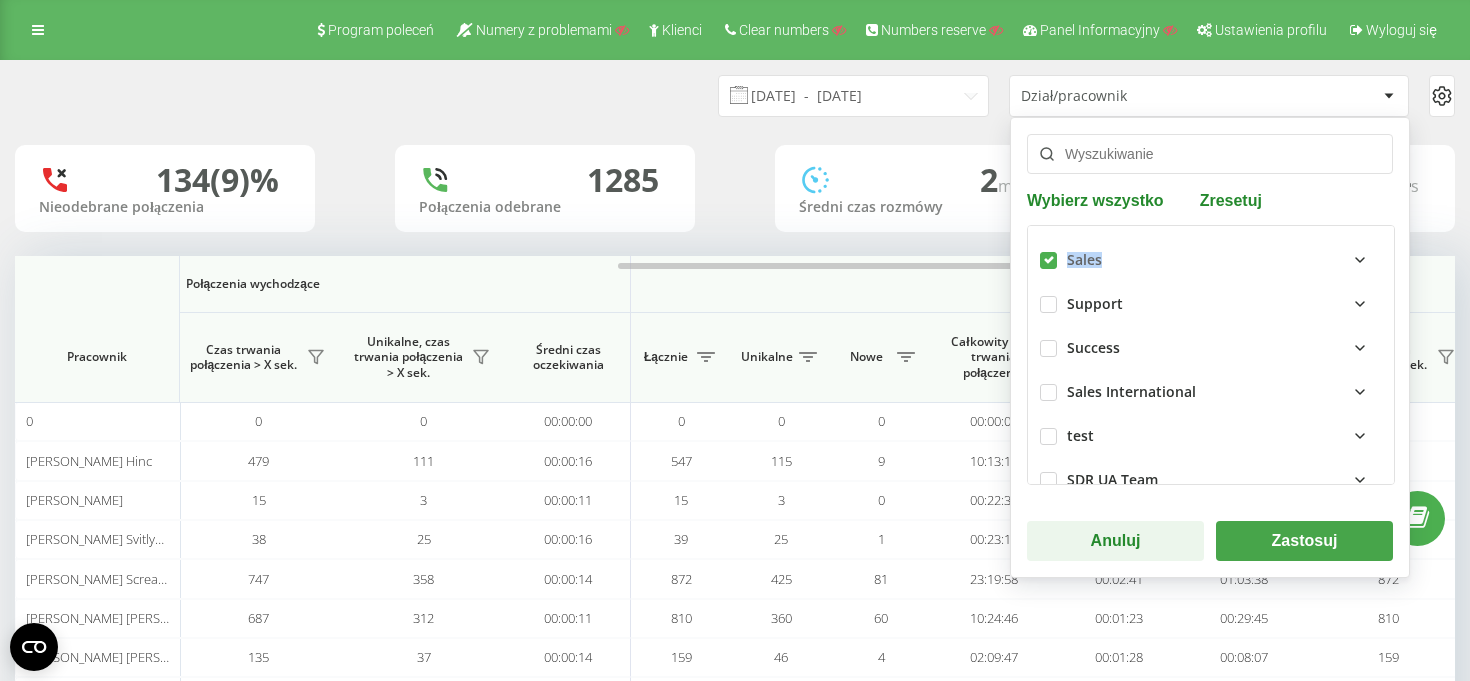click on "Anuluj" at bounding box center [1115, 541] 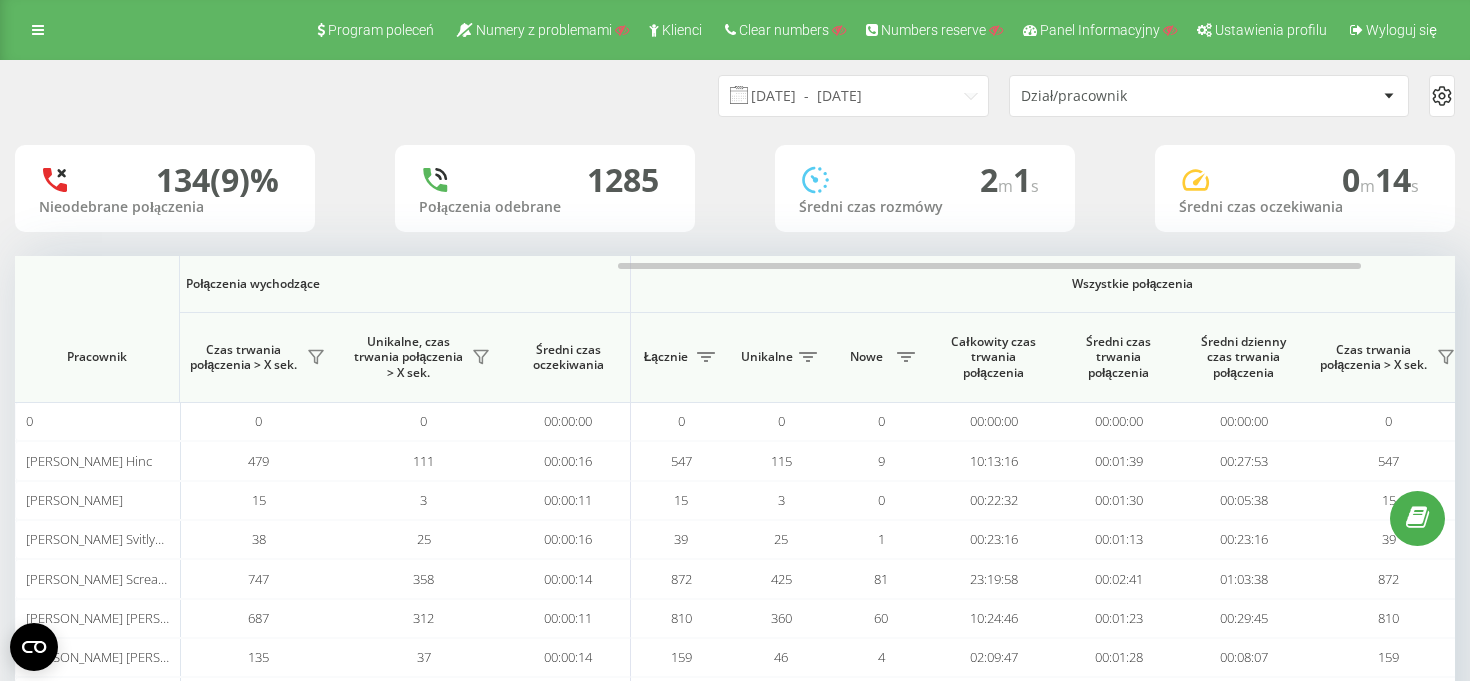 click 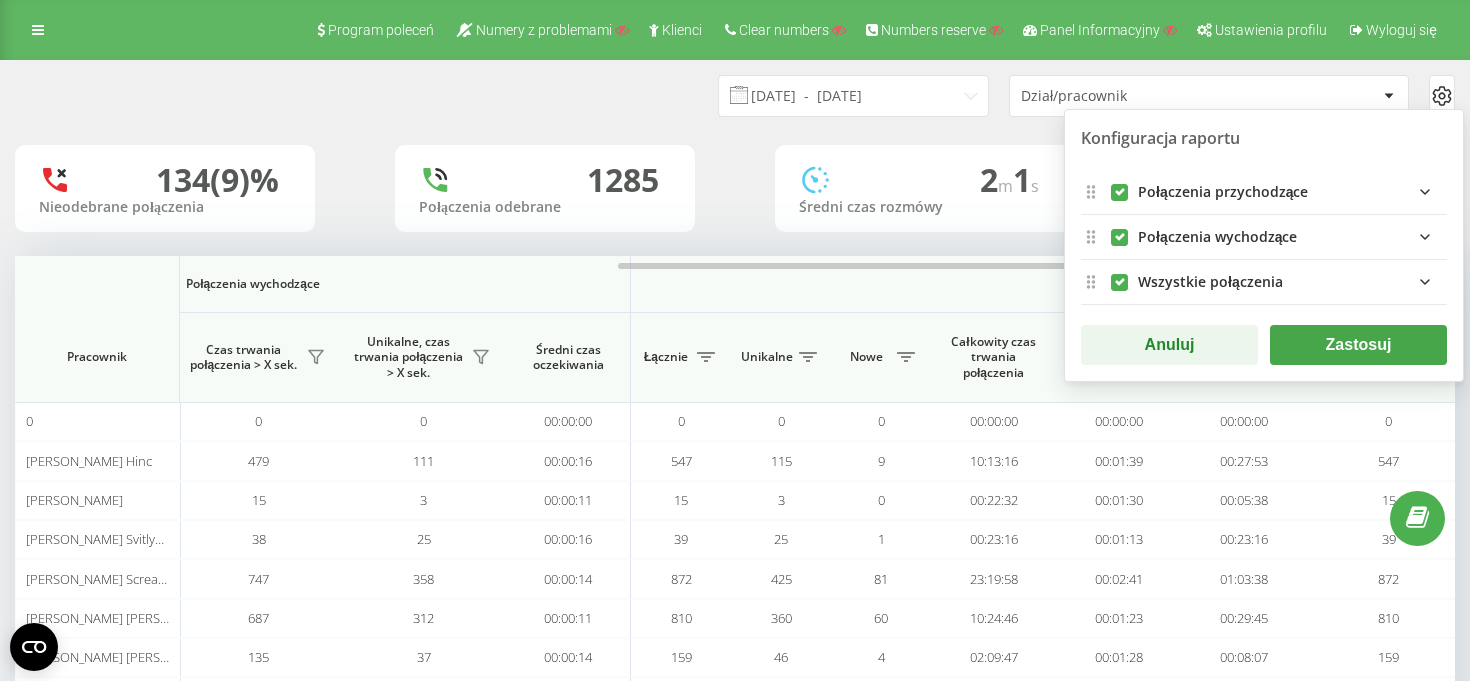 click on "Połączenia przychodzące" at bounding box center (1223, 192) 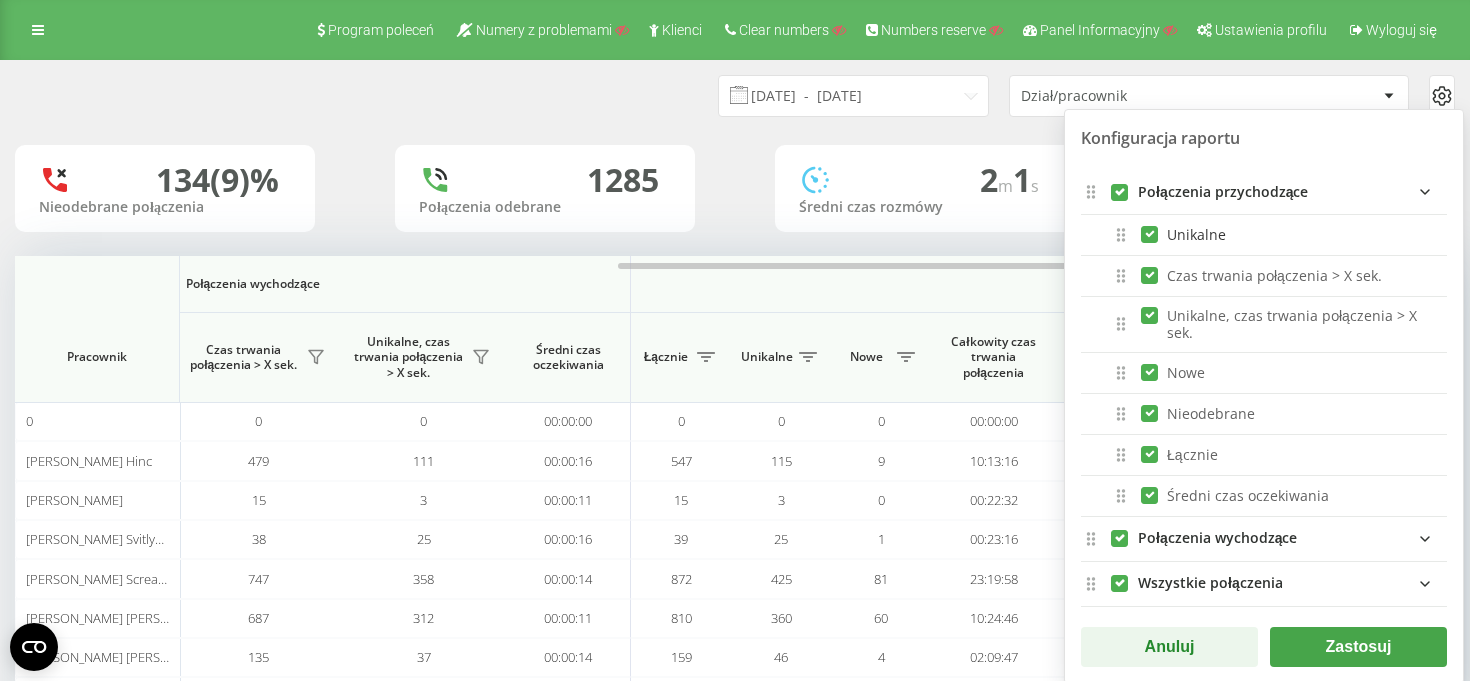 click on "Unikalne" at bounding box center [1183, 234] 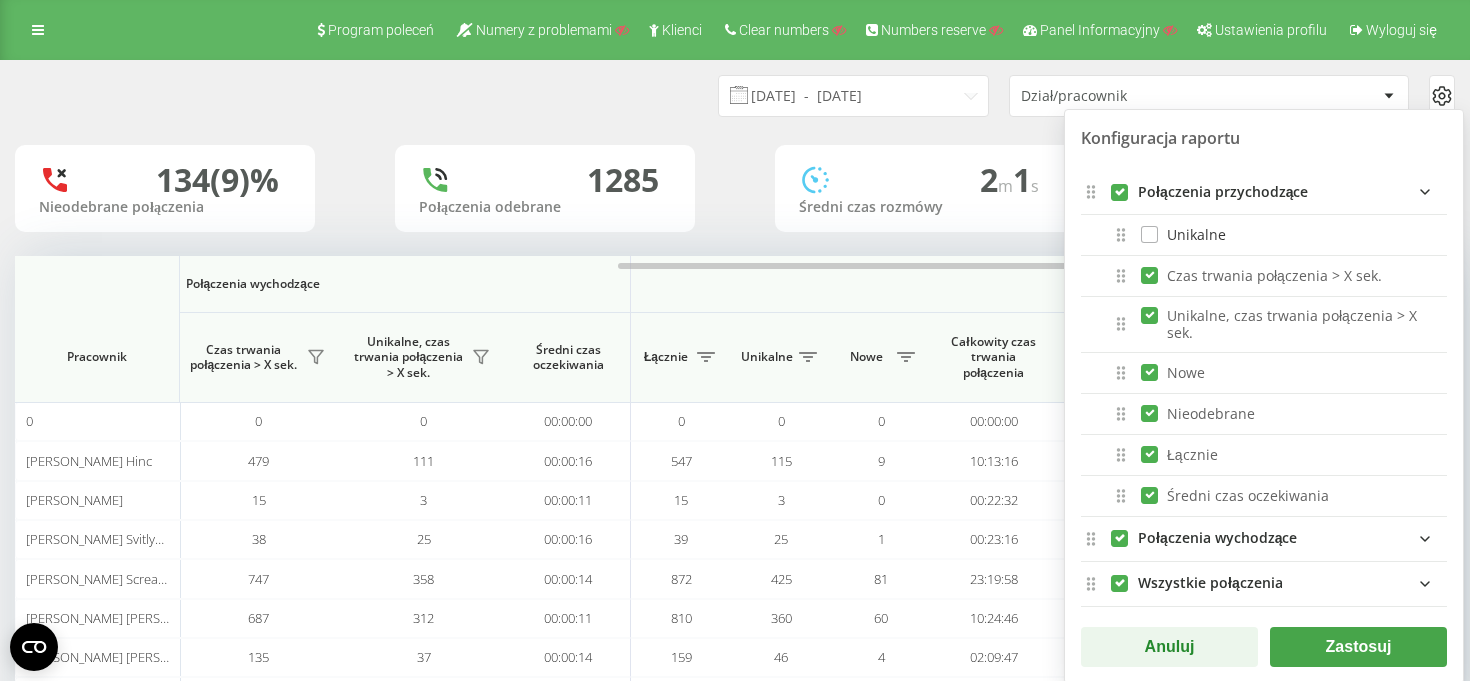 checkbox on "false" 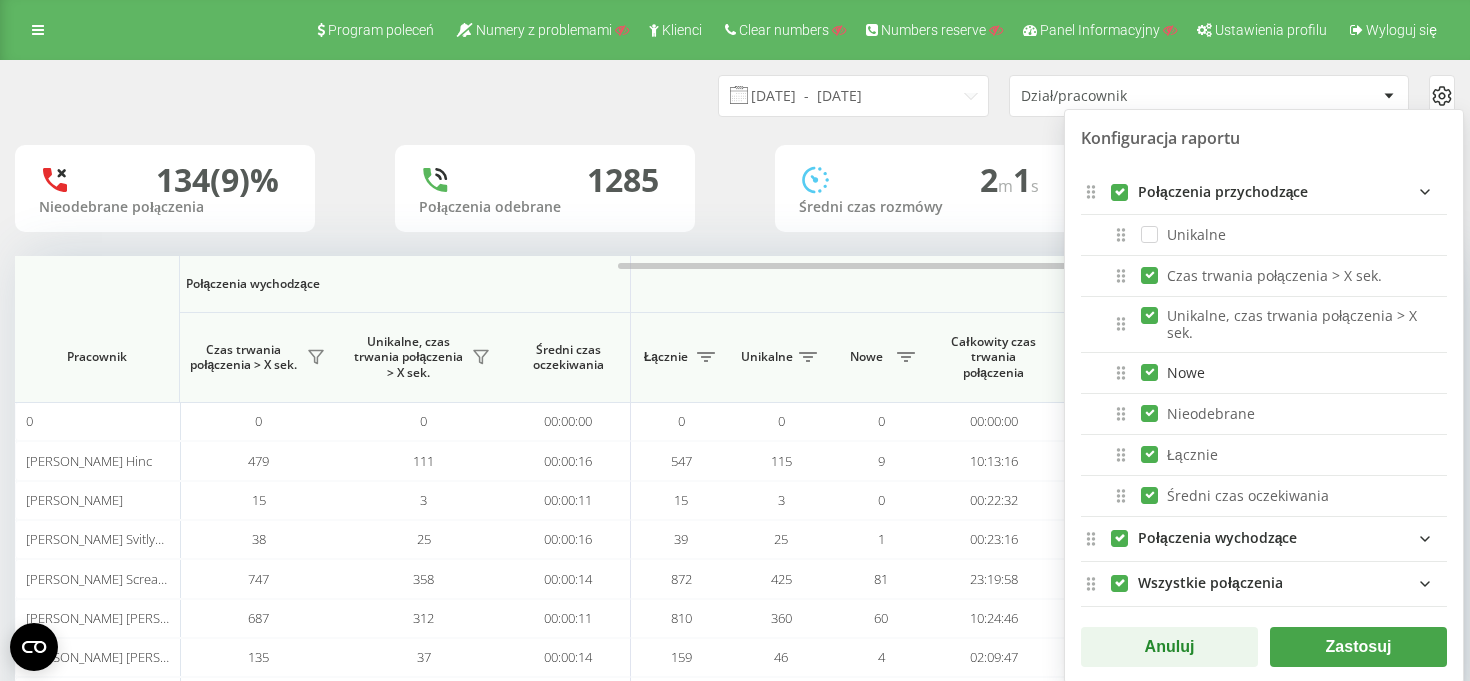 click on "Nowe" at bounding box center (1173, 372) 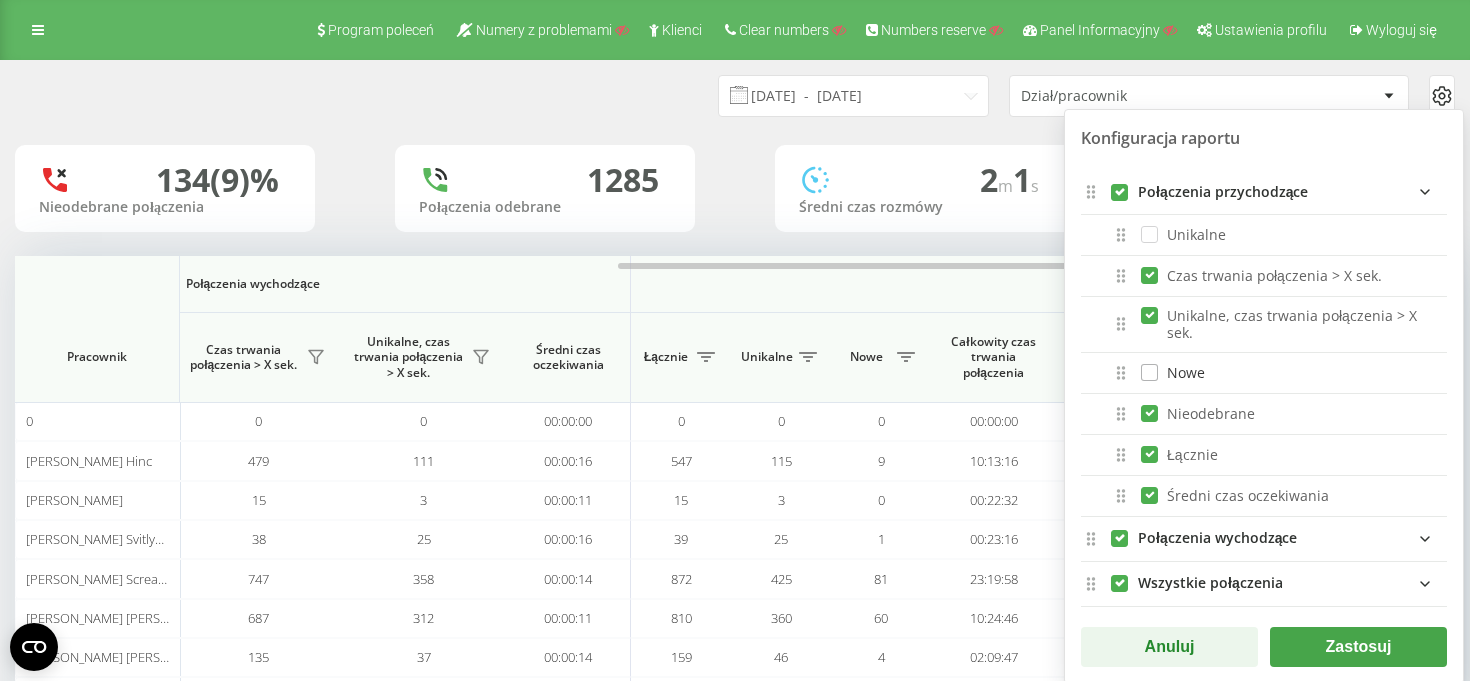 checkbox on "false" 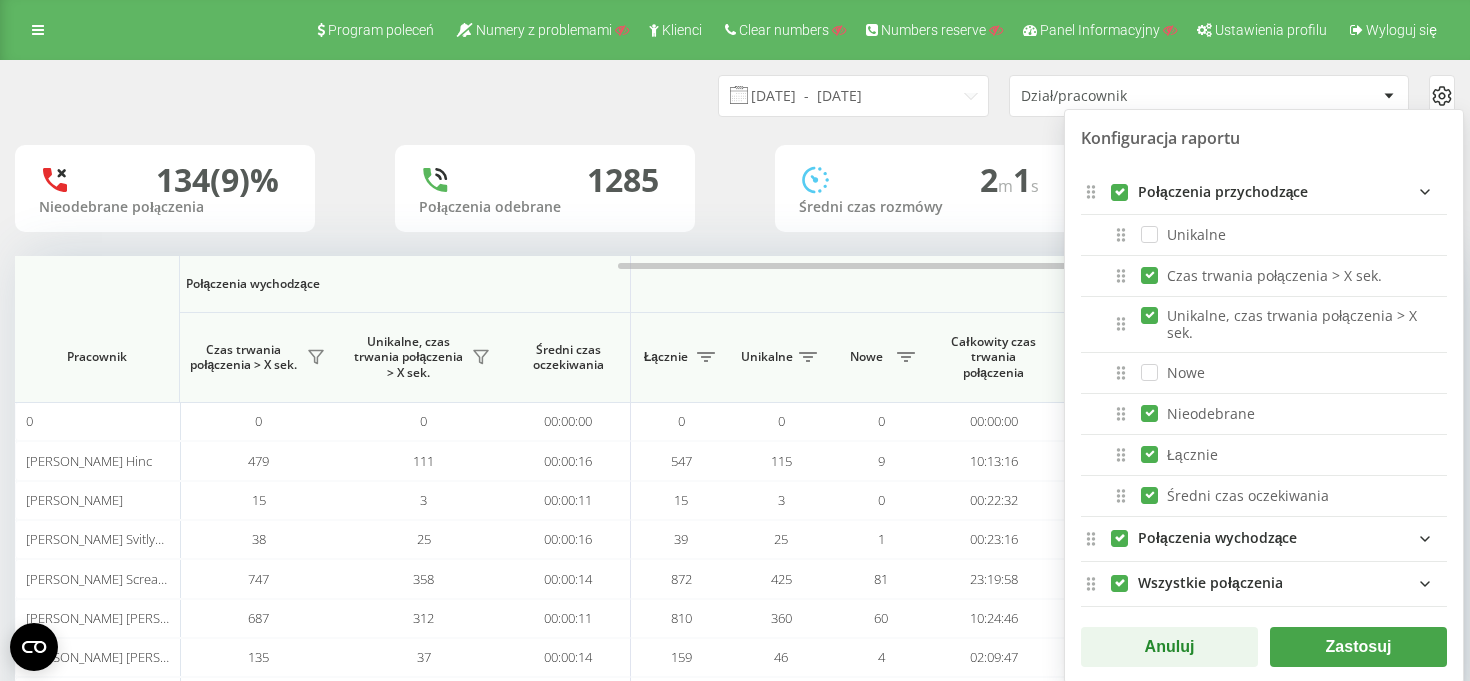 click on "Anuluj" at bounding box center (1169, 647) 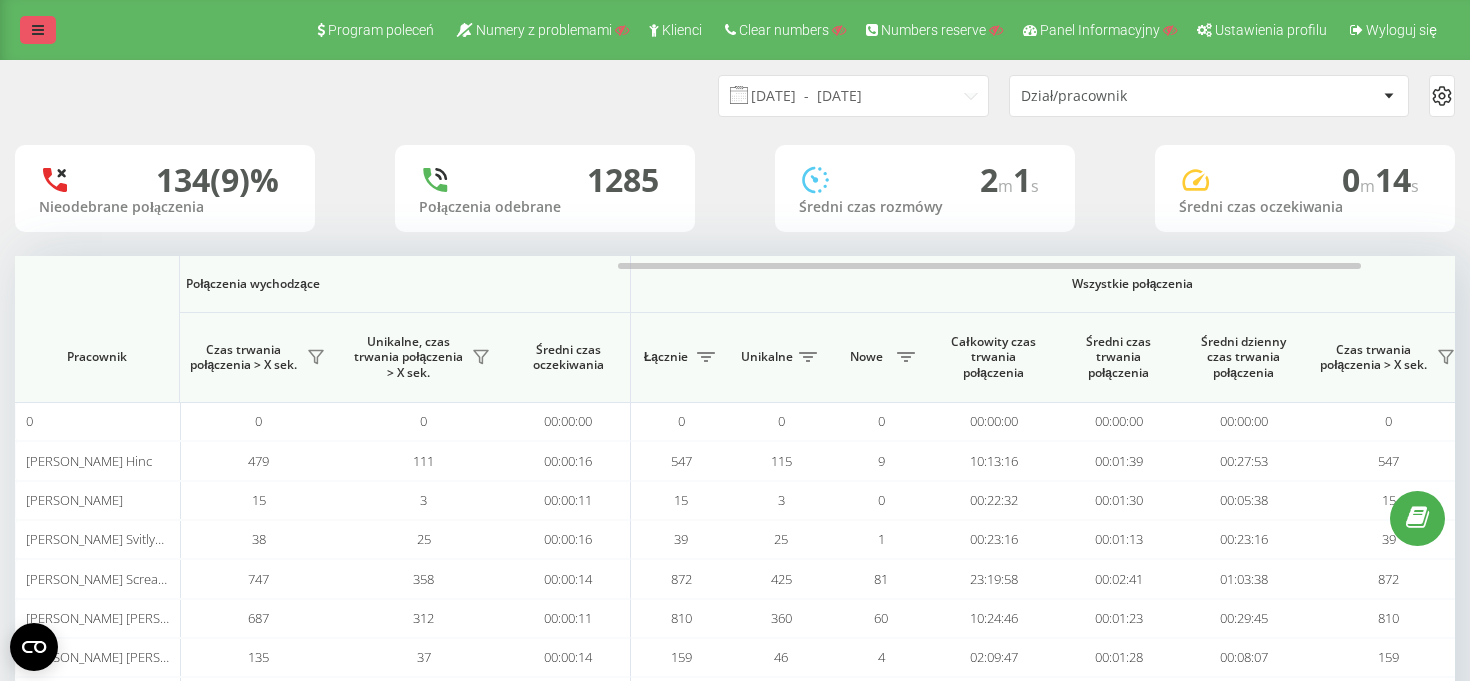 click at bounding box center (38, 30) 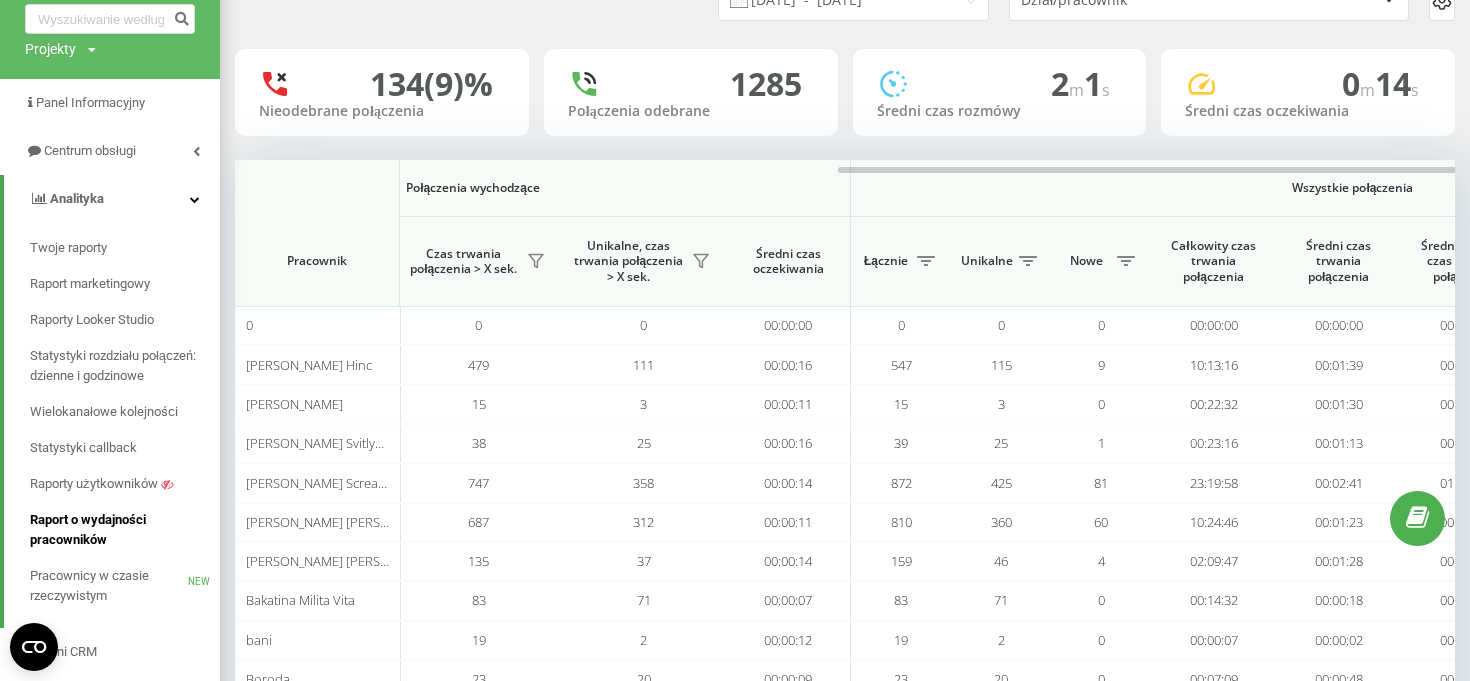 scroll, scrollTop: 136, scrollLeft: 0, axis: vertical 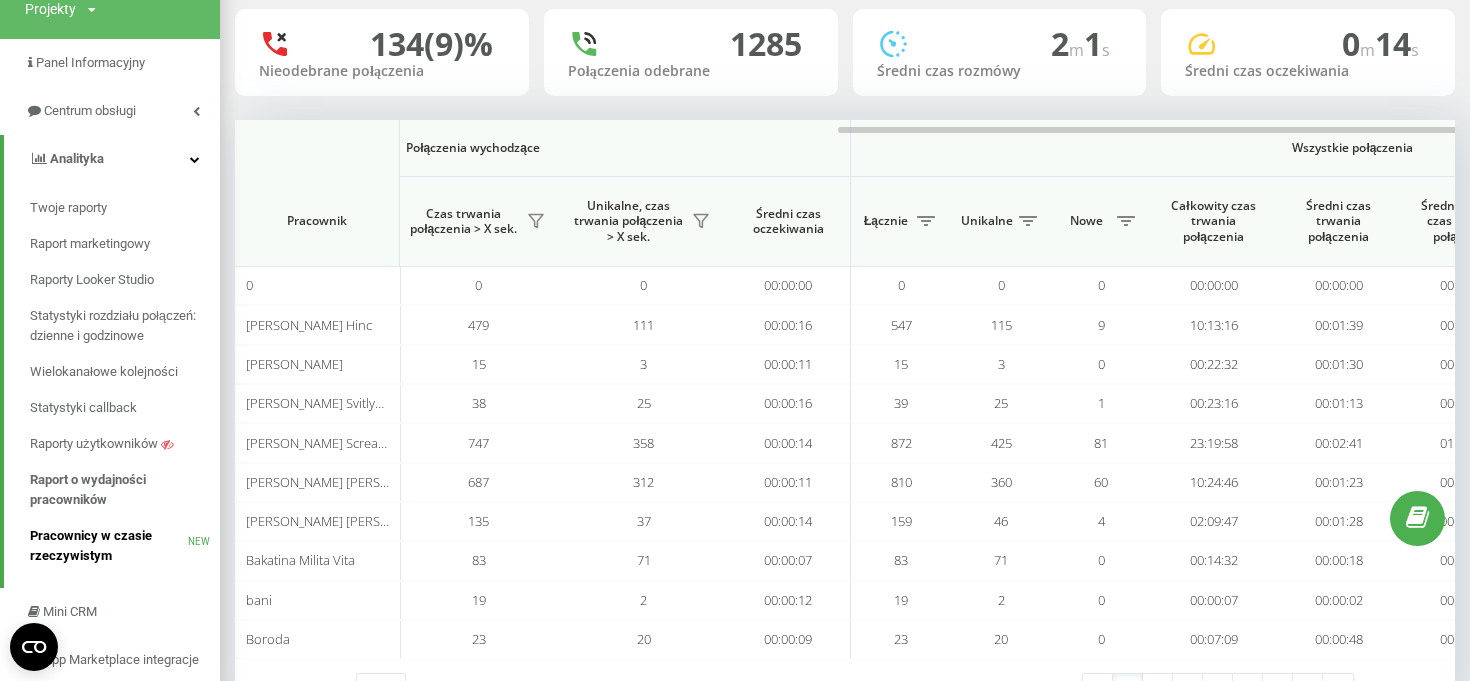 click on "Pracownicy w czasie rzeczywistym" at bounding box center [109, 546] 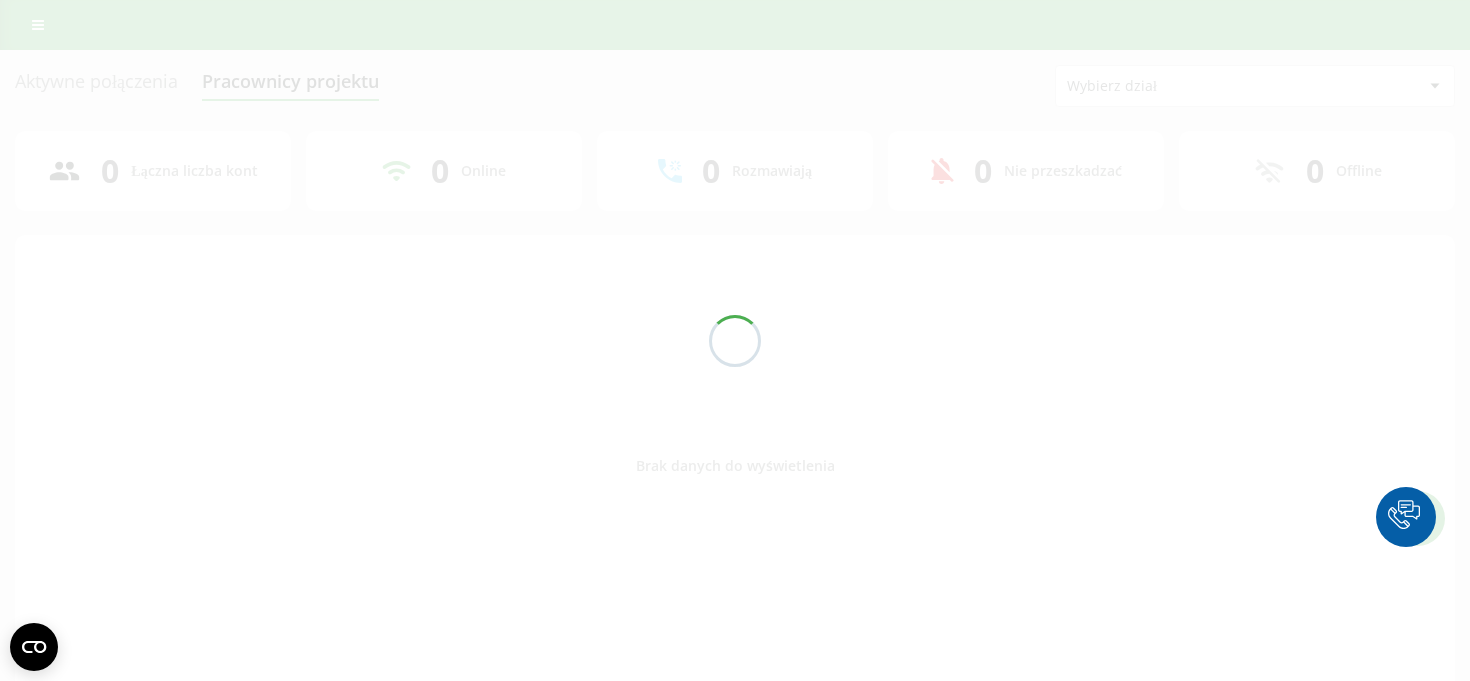 scroll, scrollTop: 0, scrollLeft: 0, axis: both 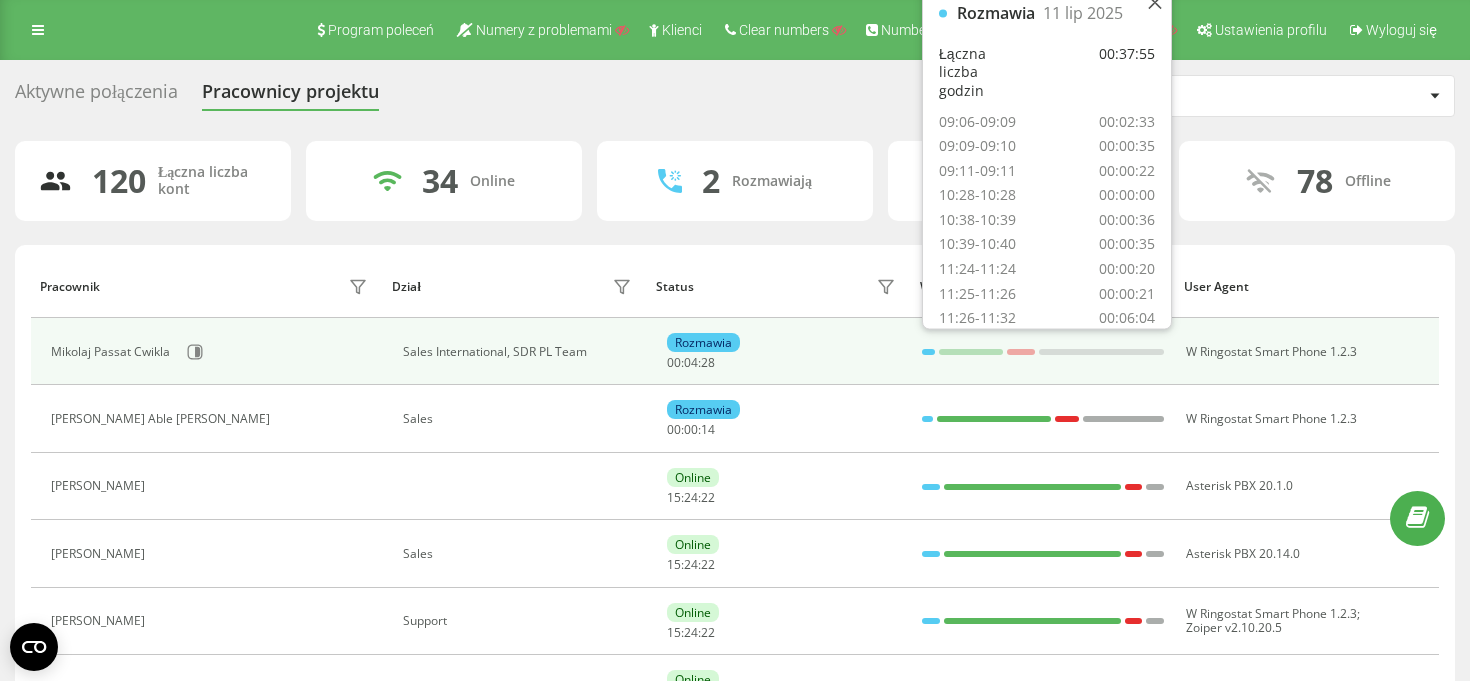 click at bounding box center (928, 352) 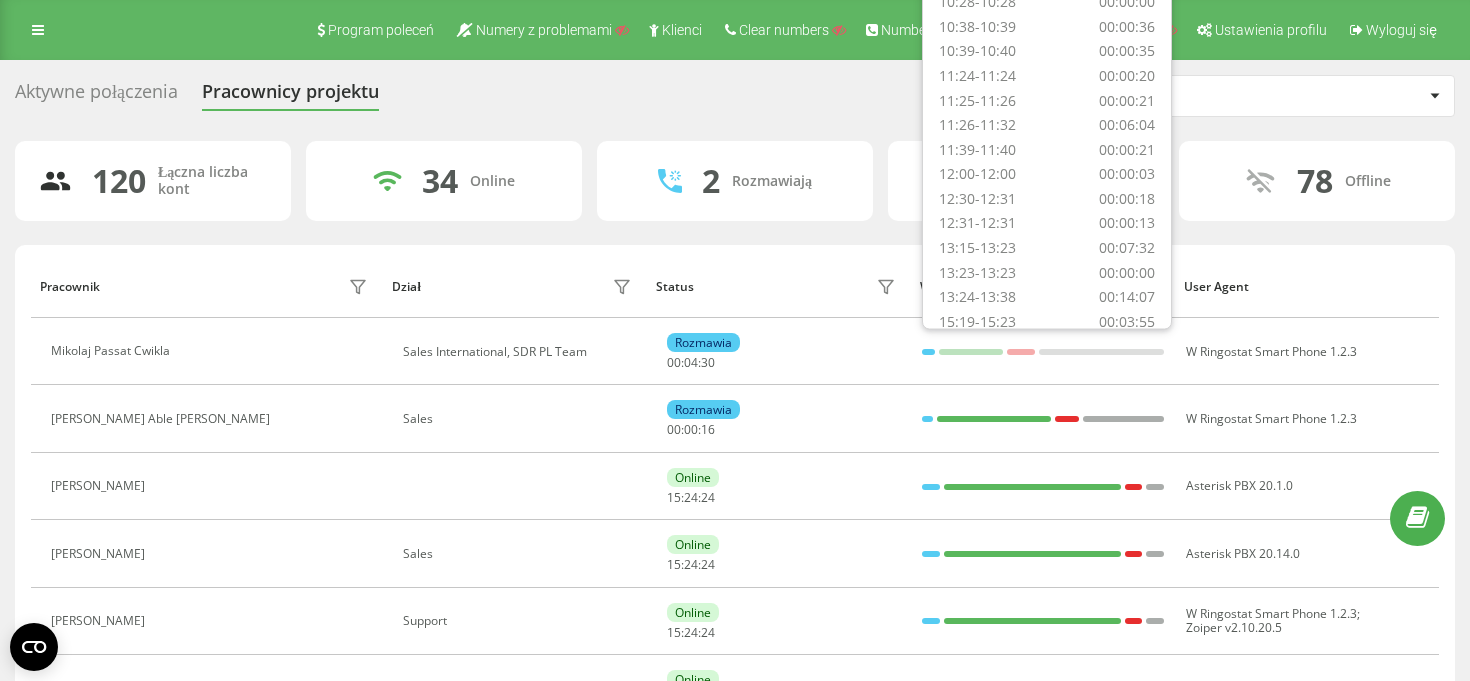scroll, scrollTop: 0, scrollLeft: 0, axis: both 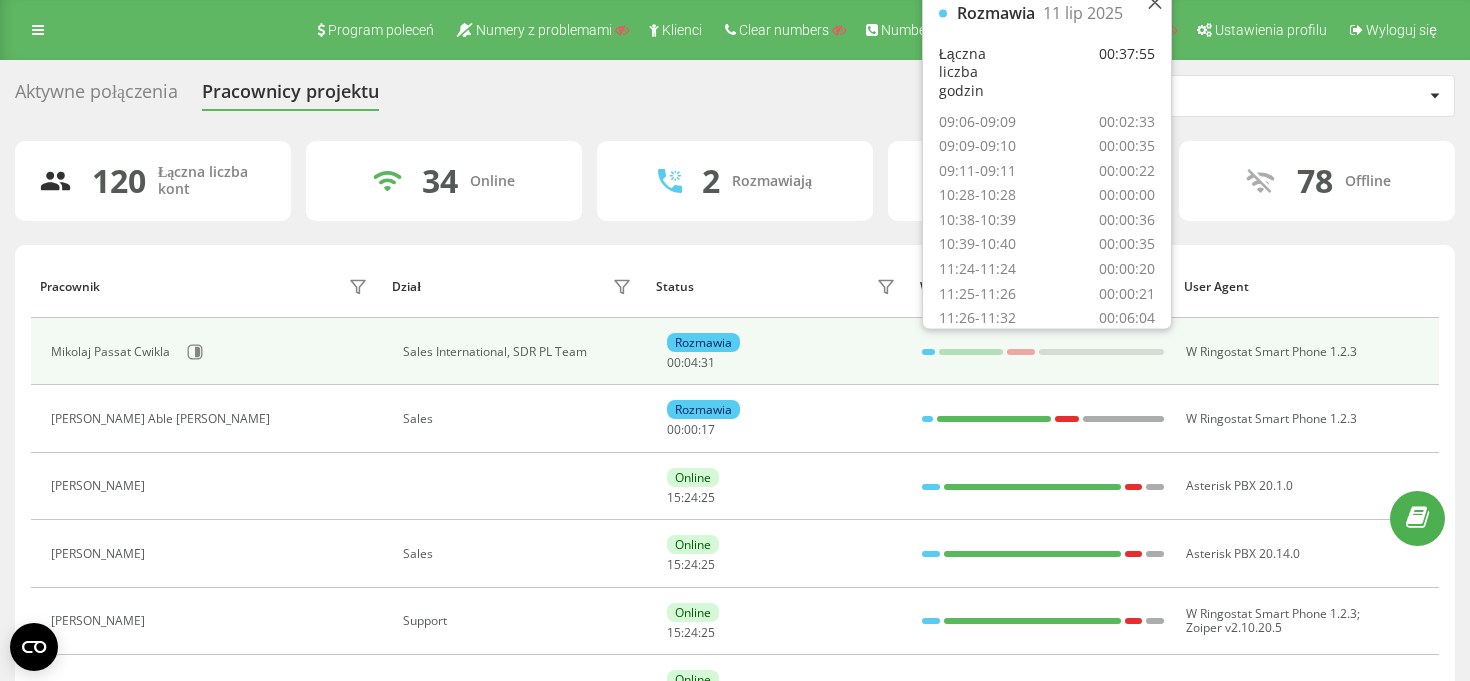 click at bounding box center [971, 352] 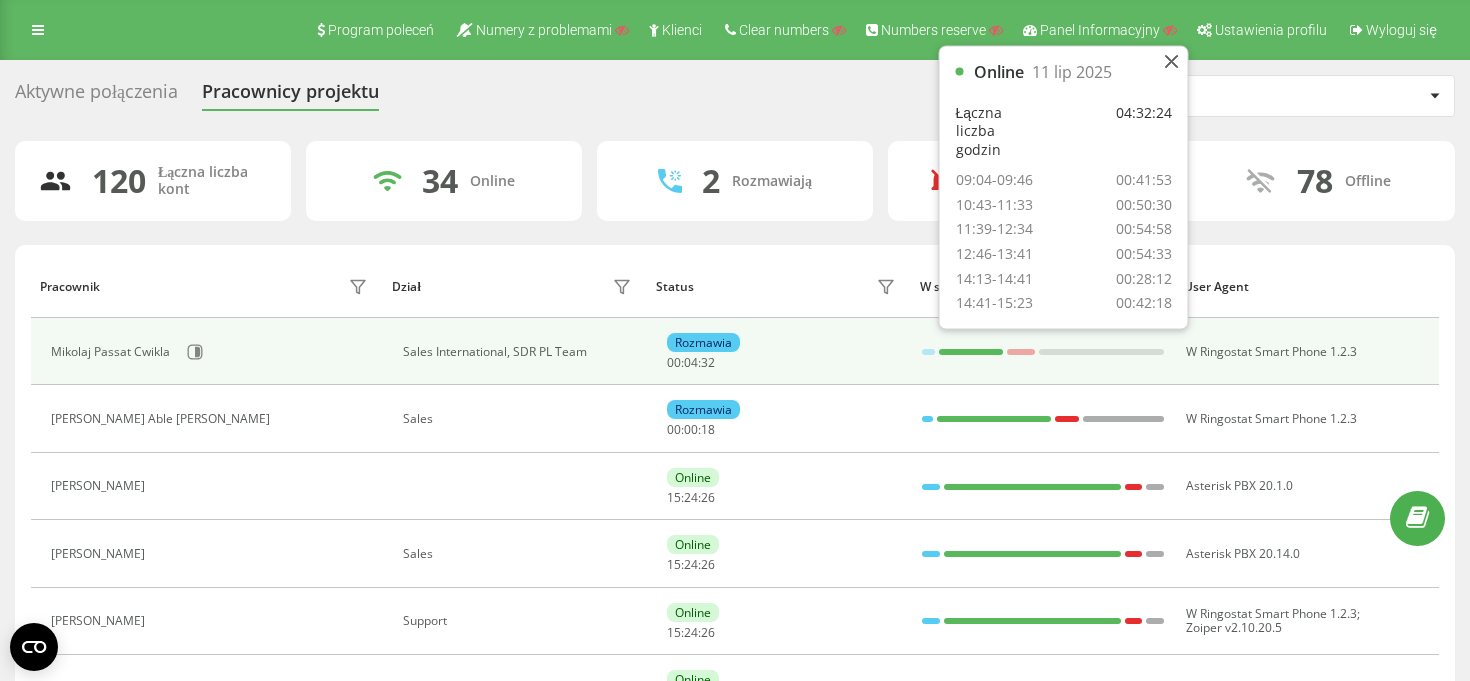 click at bounding box center [1021, 352] 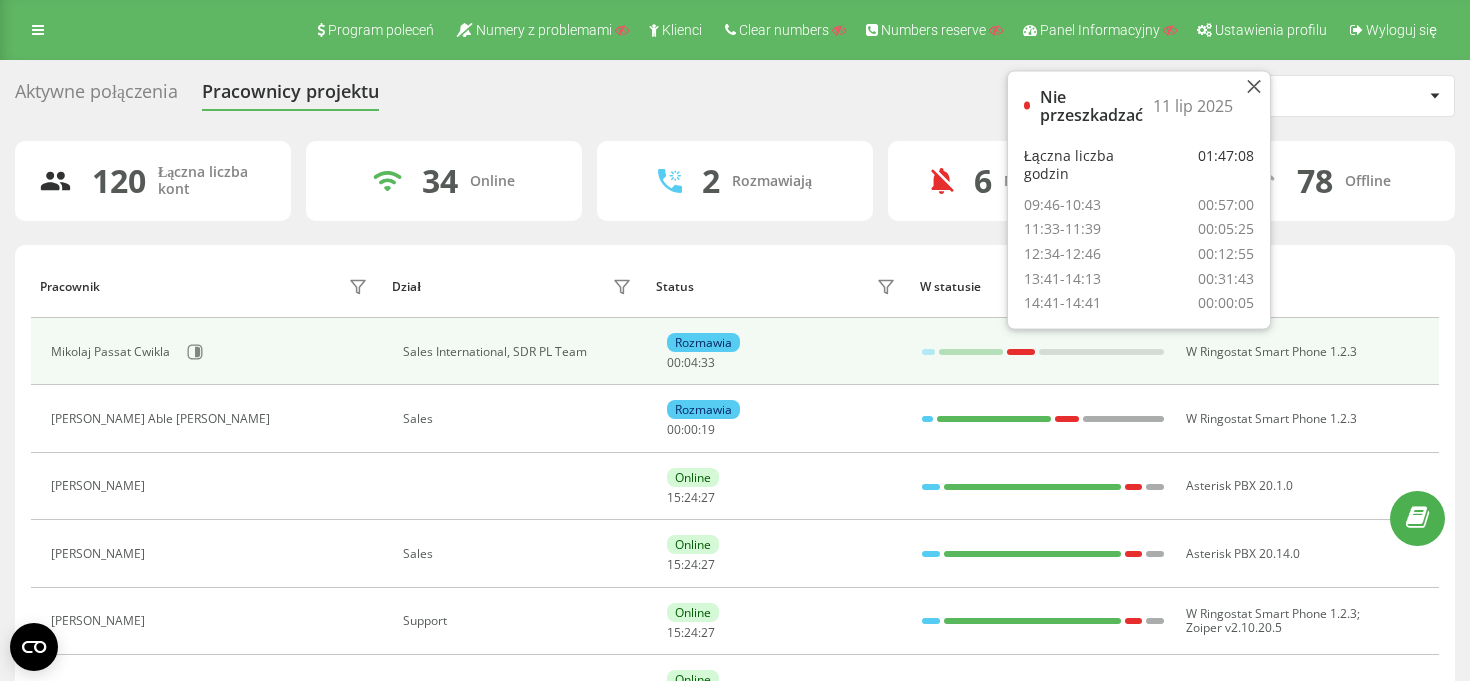 click at bounding box center (1101, 352) 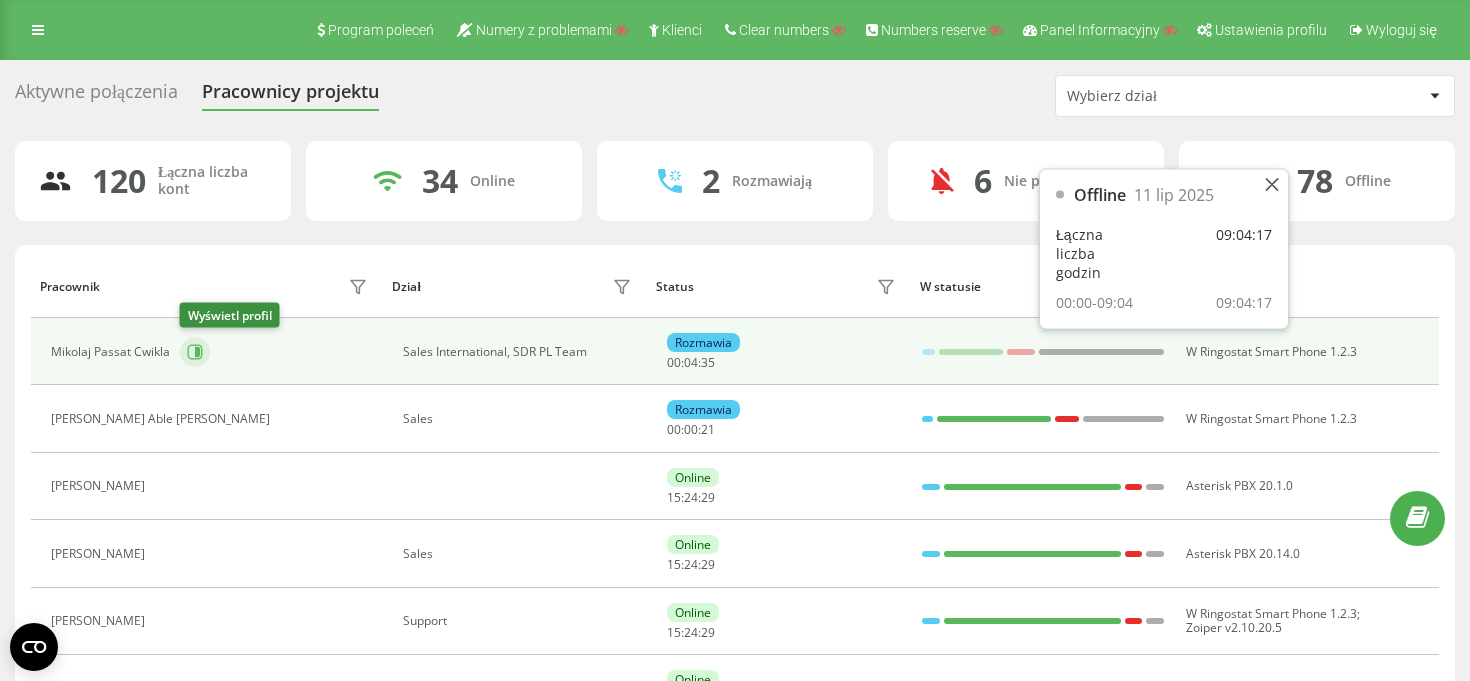 click 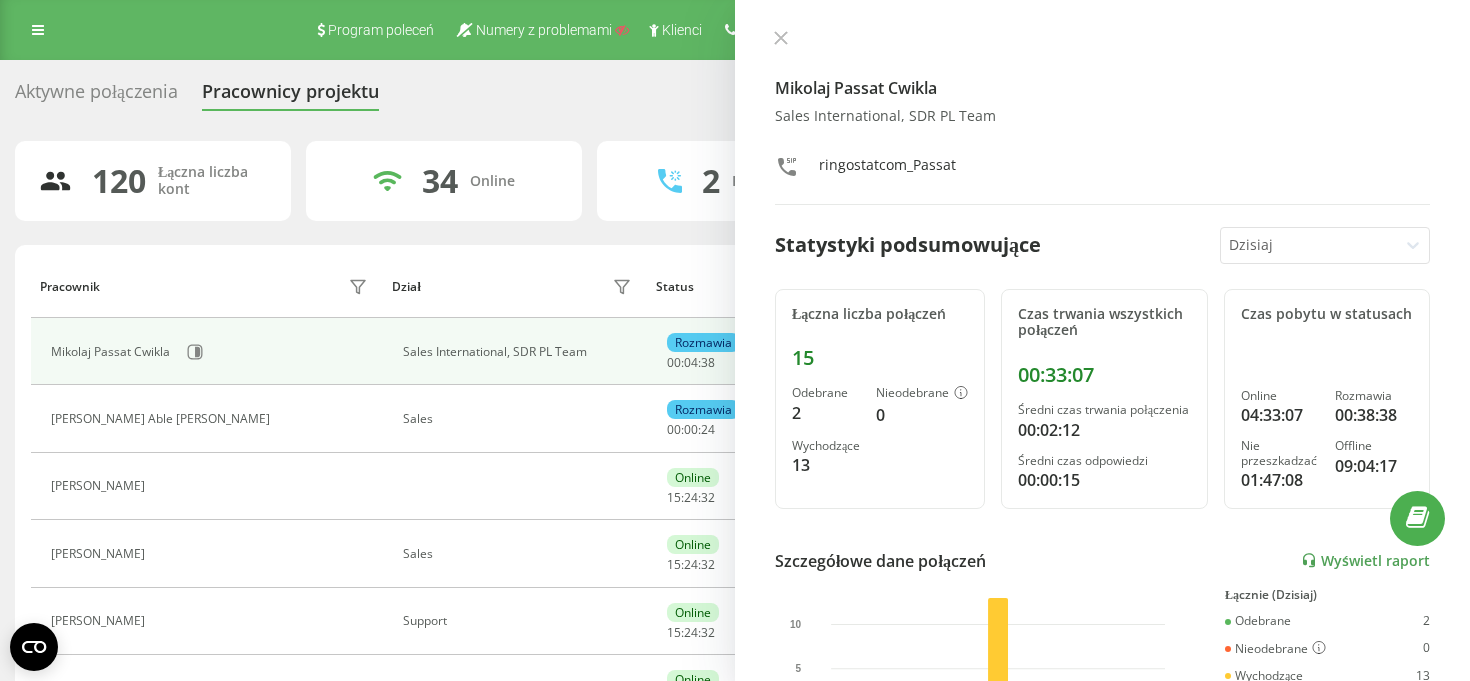 click at bounding box center (1309, 245) 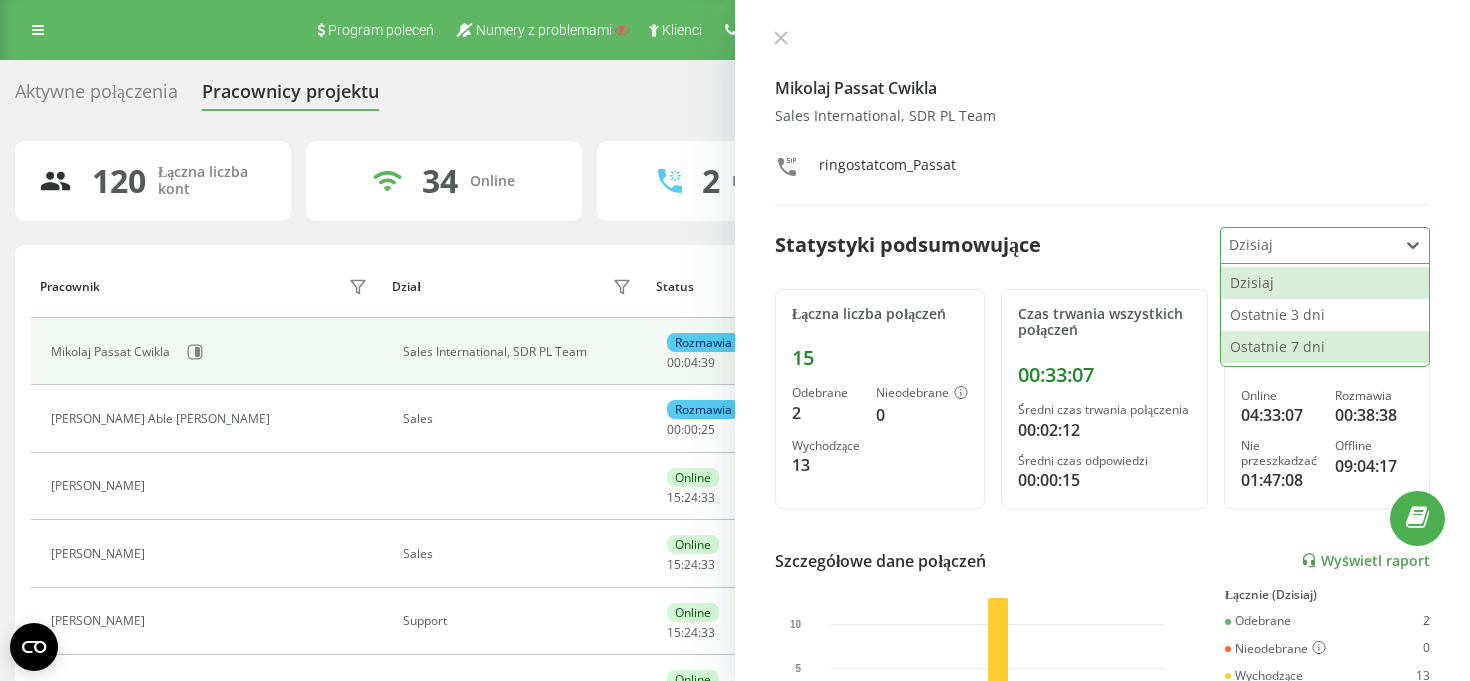 click on "Ostatnie 7 dni" at bounding box center (1325, 347) 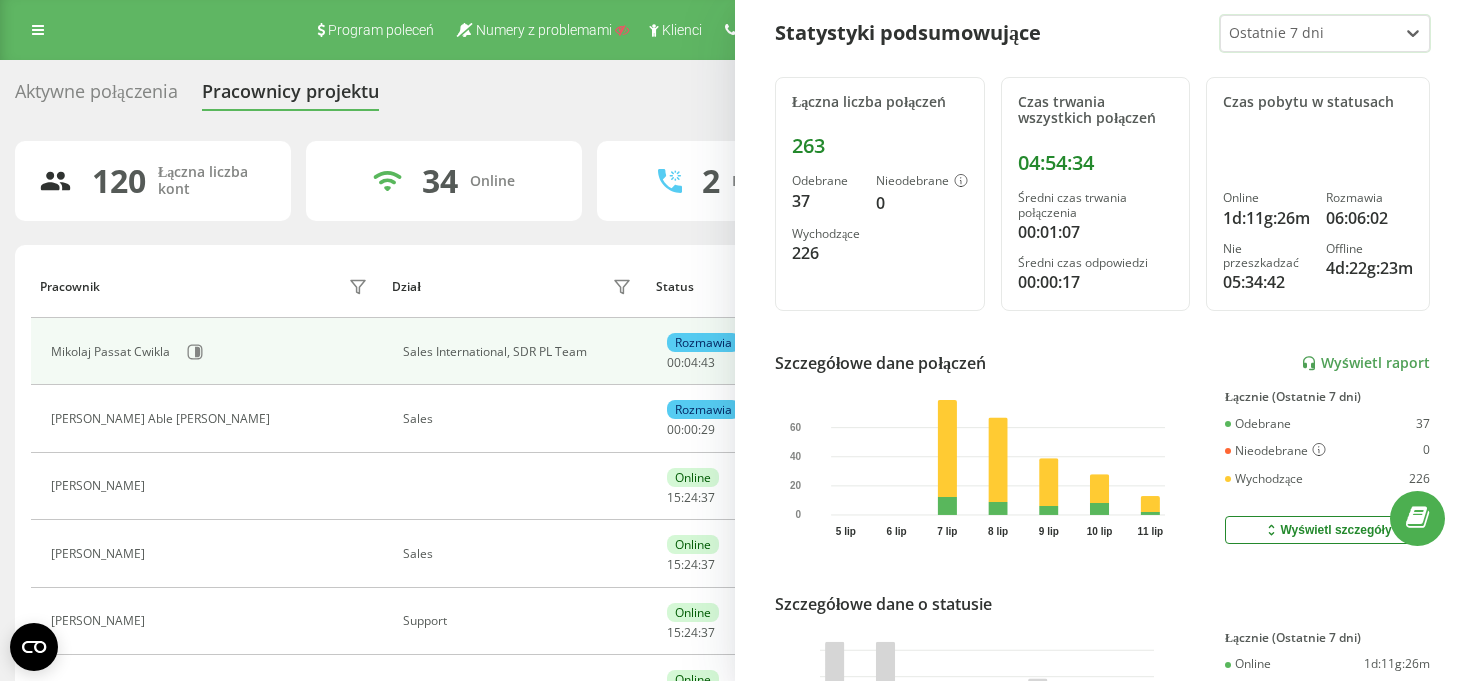 scroll, scrollTop: 405, scrollLeft: 0, axis: vertical 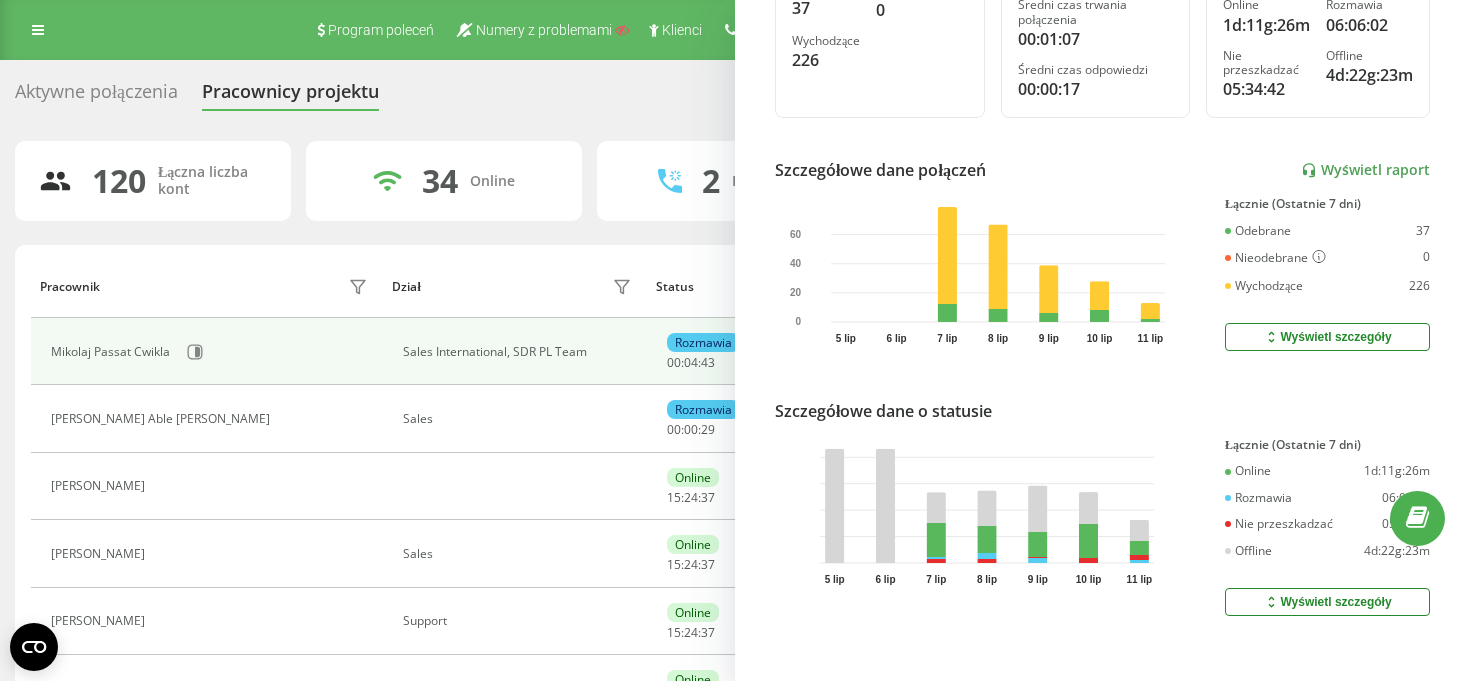 click on "Wyświetl szczegóły" at bounding box center (1327, 337) 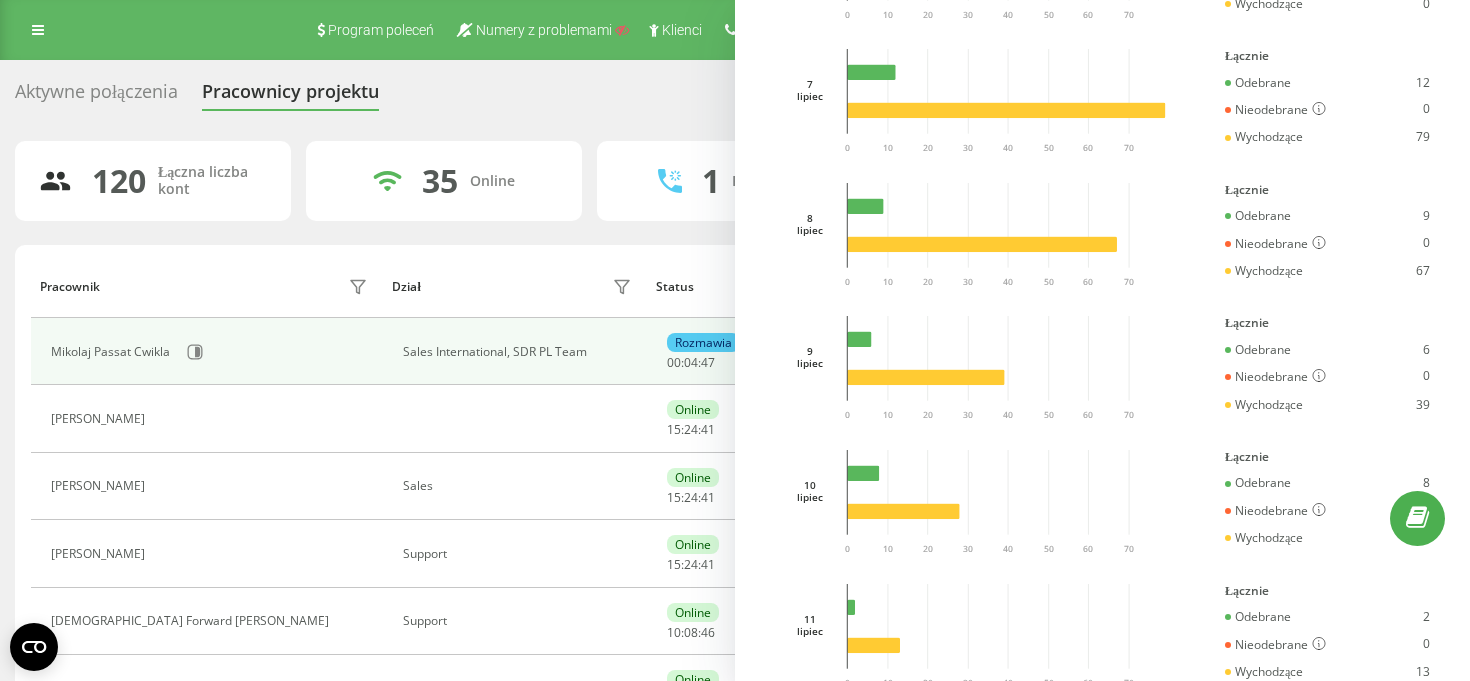 scroll, scrollTop: 1387, scrollLeft: 0, axis: vertical 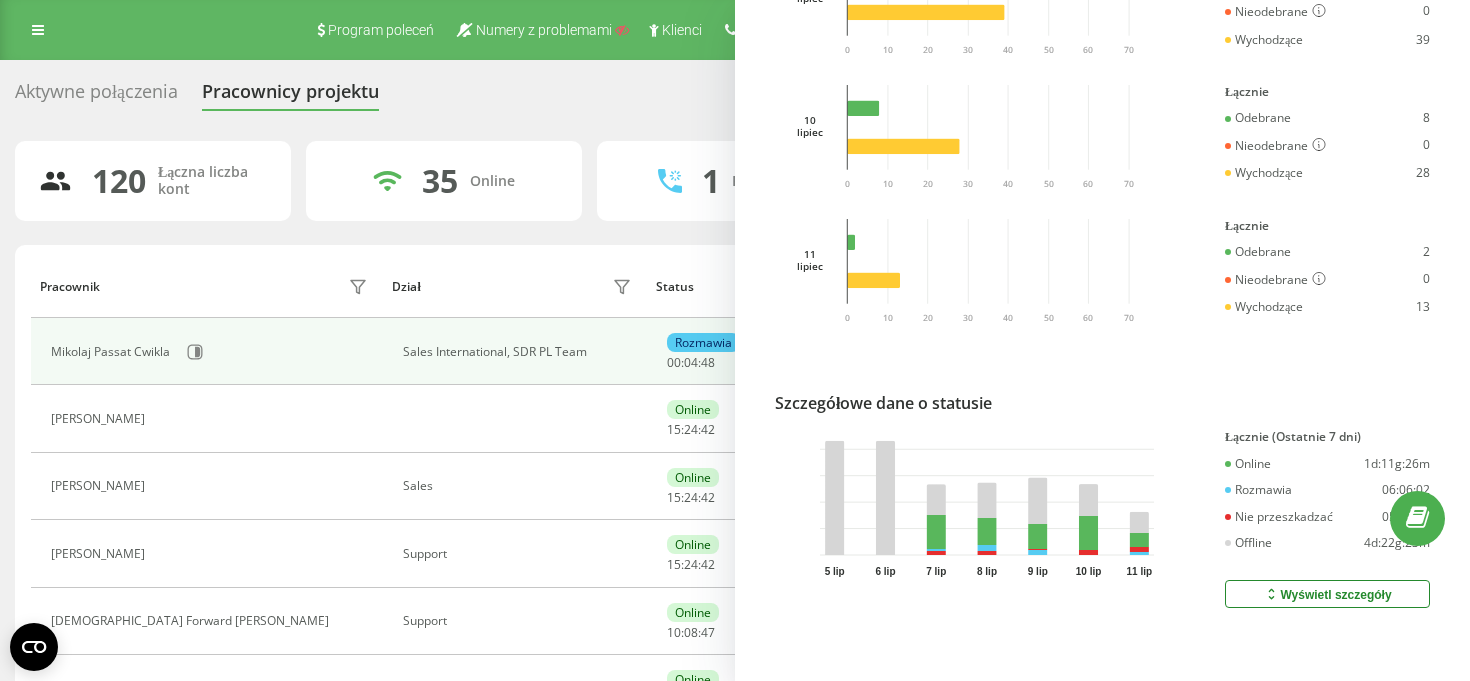 click 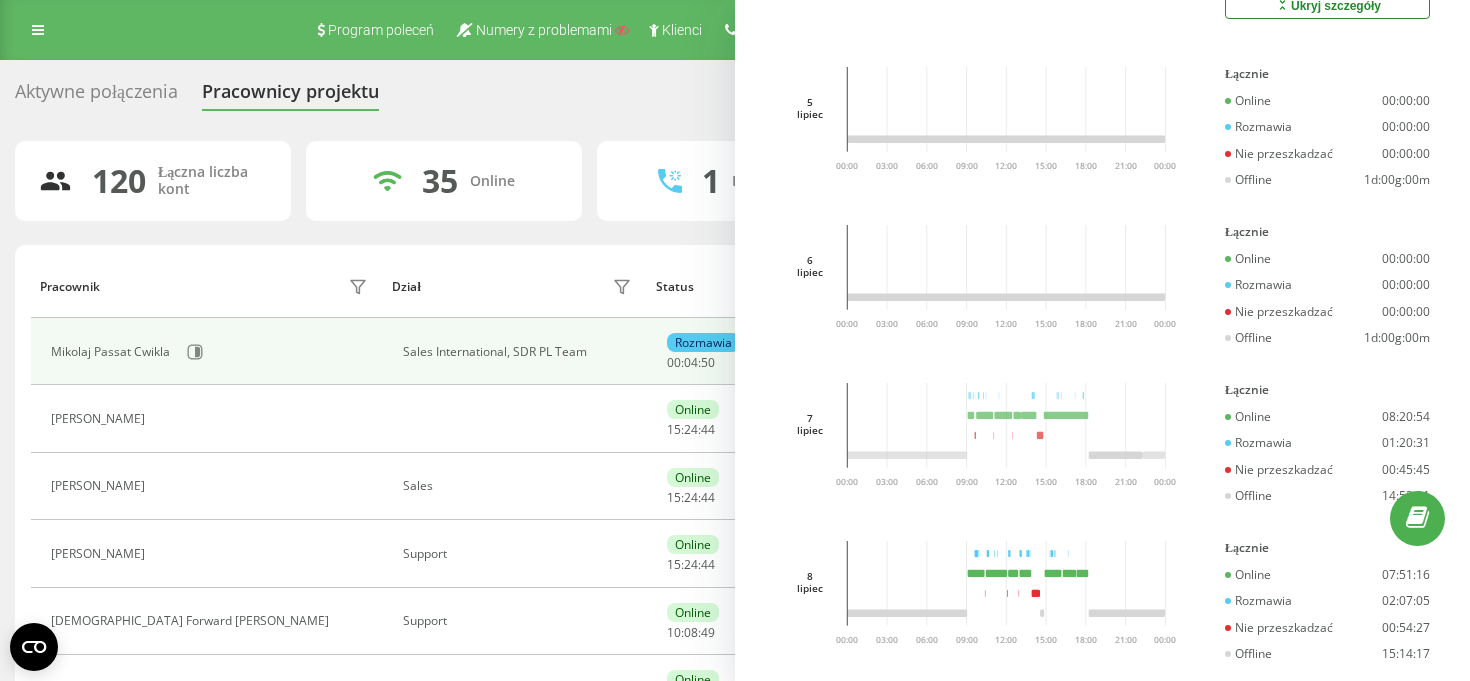scroll, scrollTop: 1992, scrollLeft: 0, axis: vertical 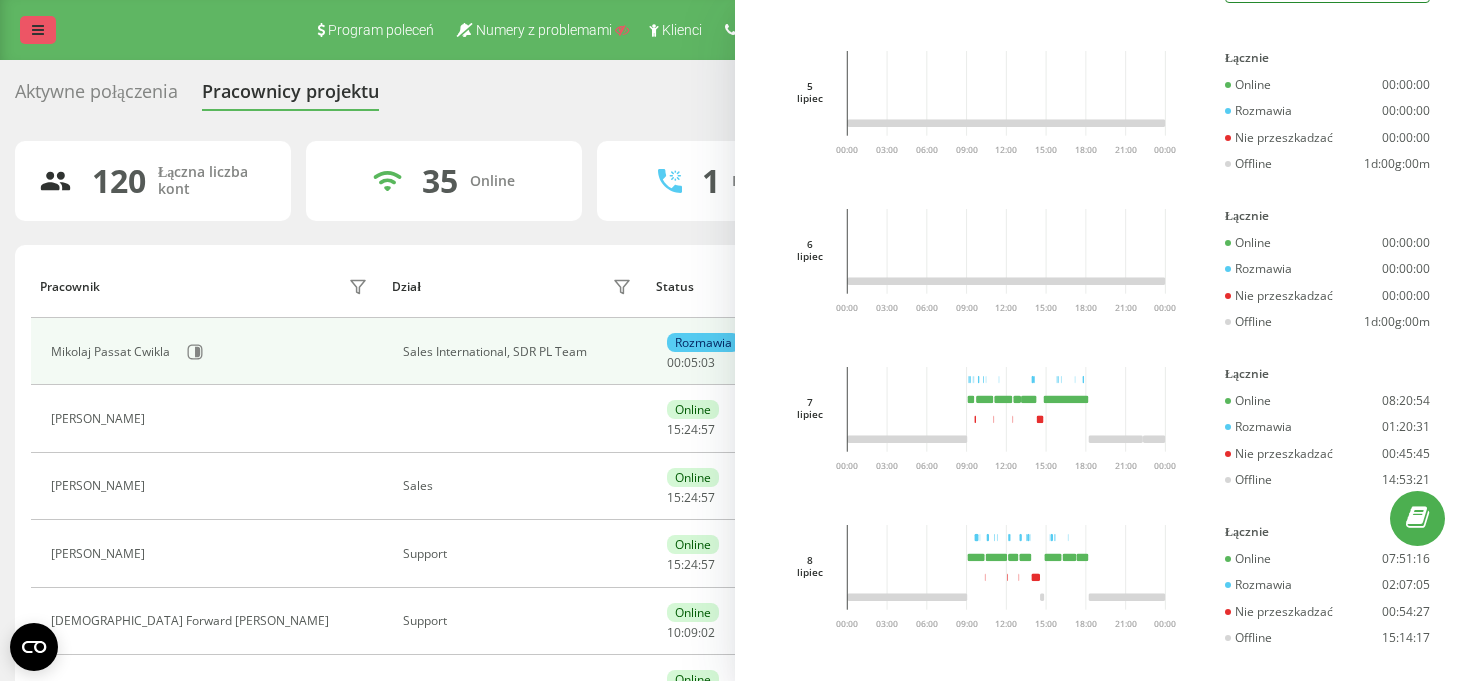 click at bounding box center [38, 30] 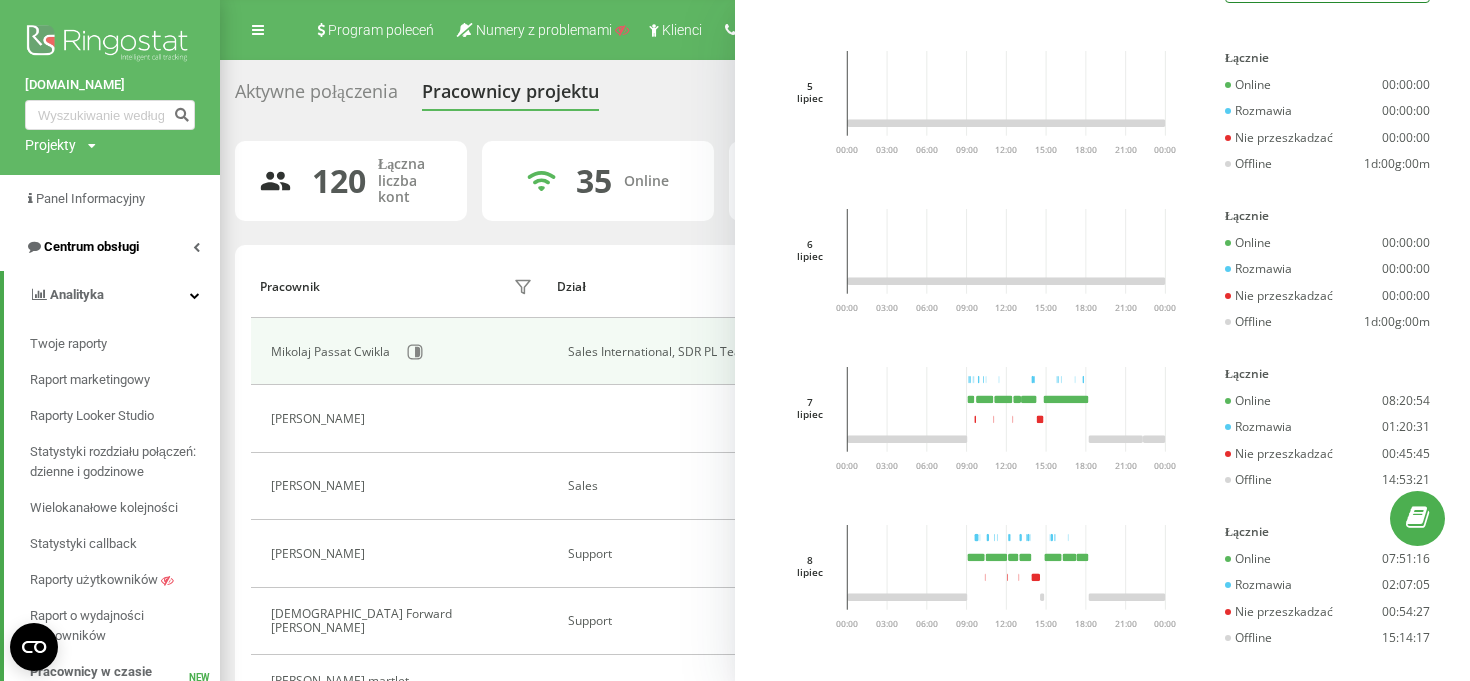 click on "Centrum obsługi" at bounding box center [110, 247] 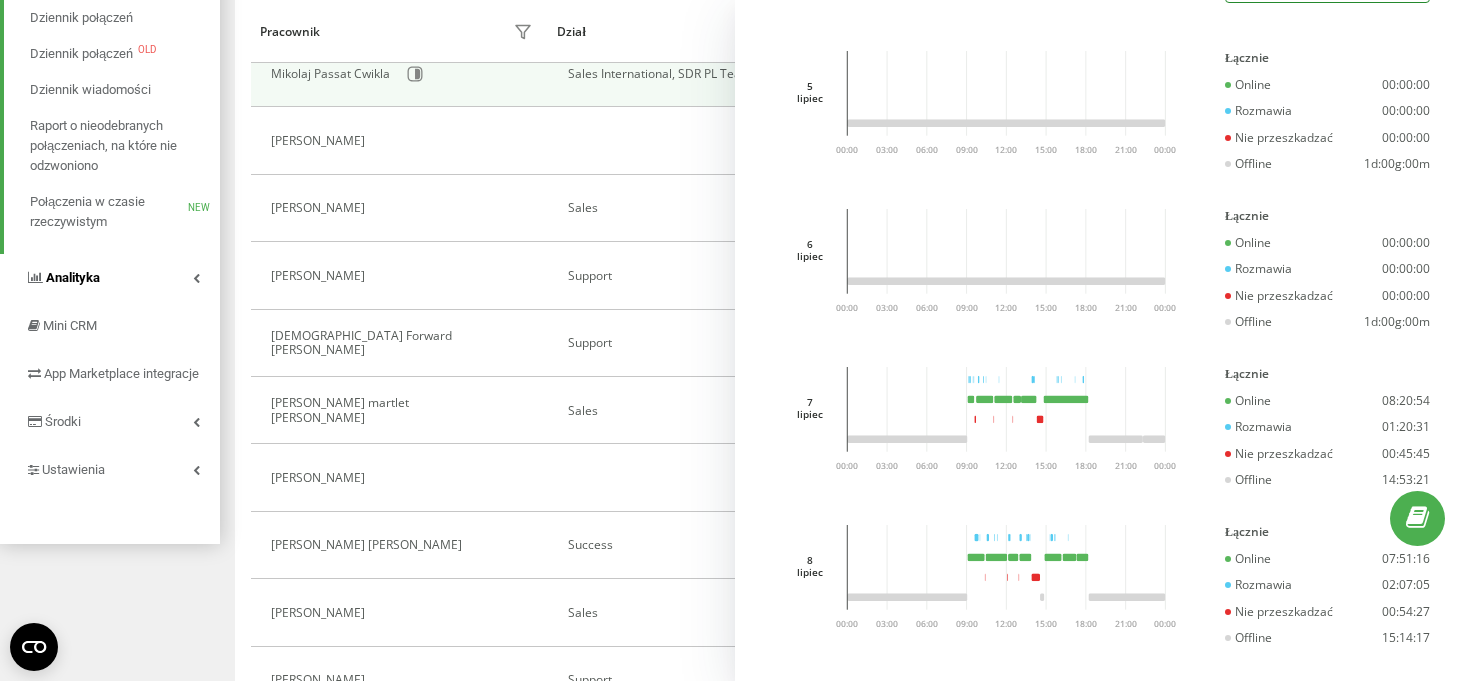 click on "Analityka" at bounding box center (110, 278) 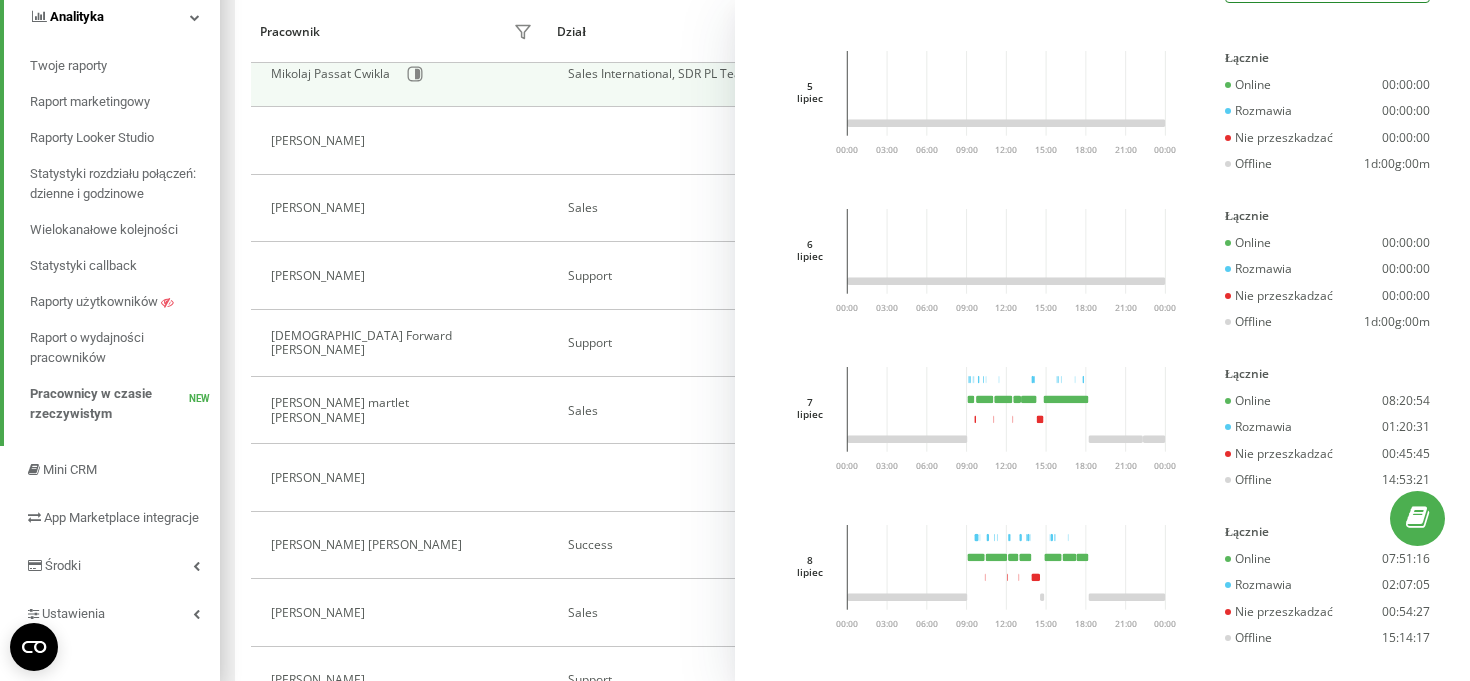 scroll, scrollTop: 17, scrollLeft: 0, axis: vertical 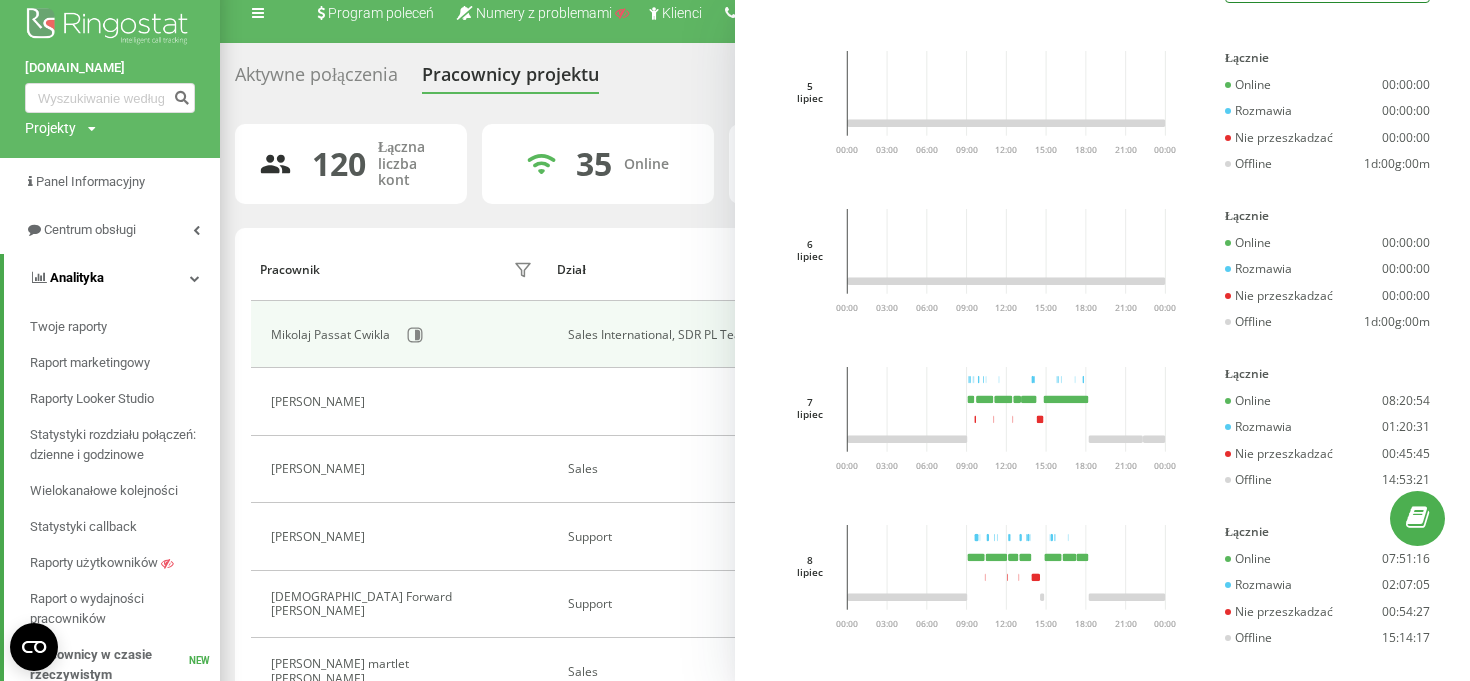 click on "Analityka" at bounding box center [112, 278] 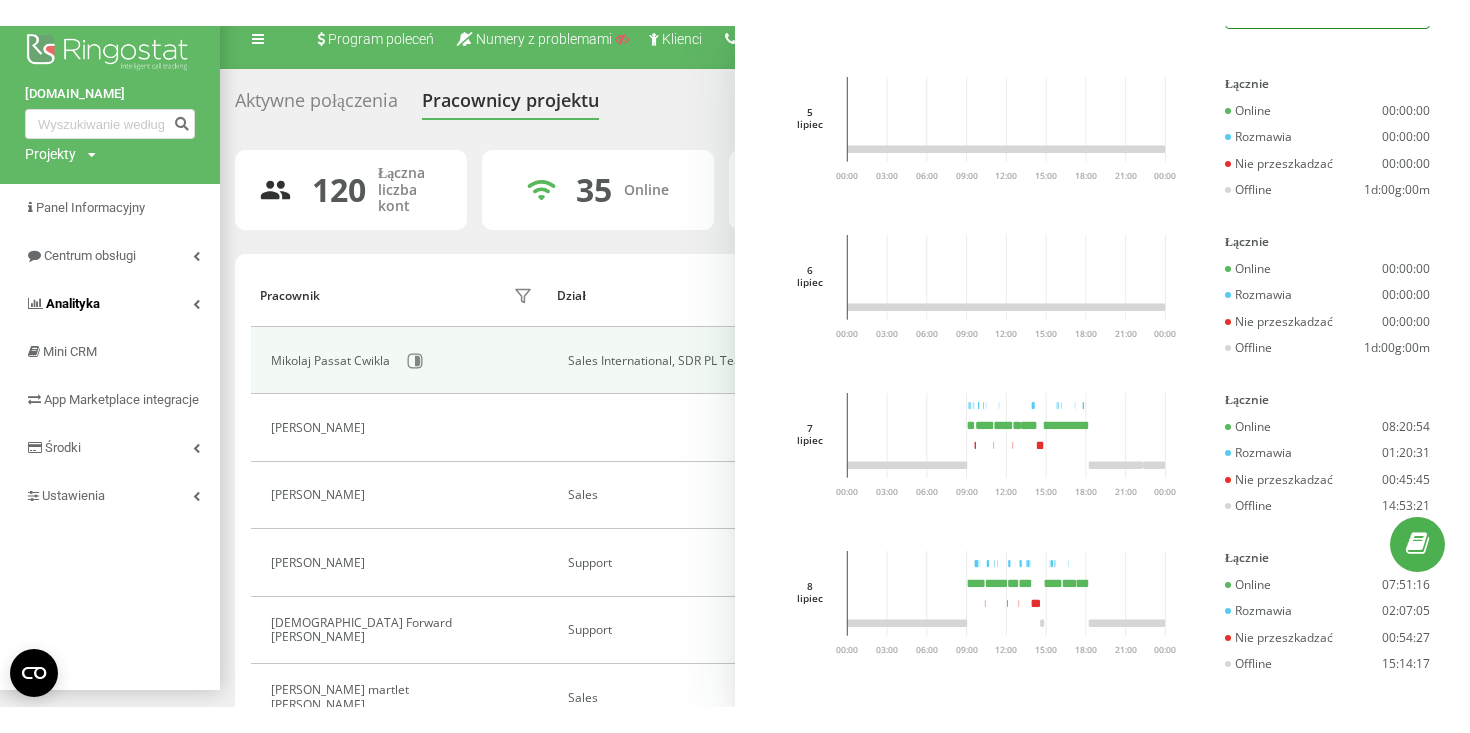 scroll, scrollTop: 0, scrollLeft: 0, axis: both 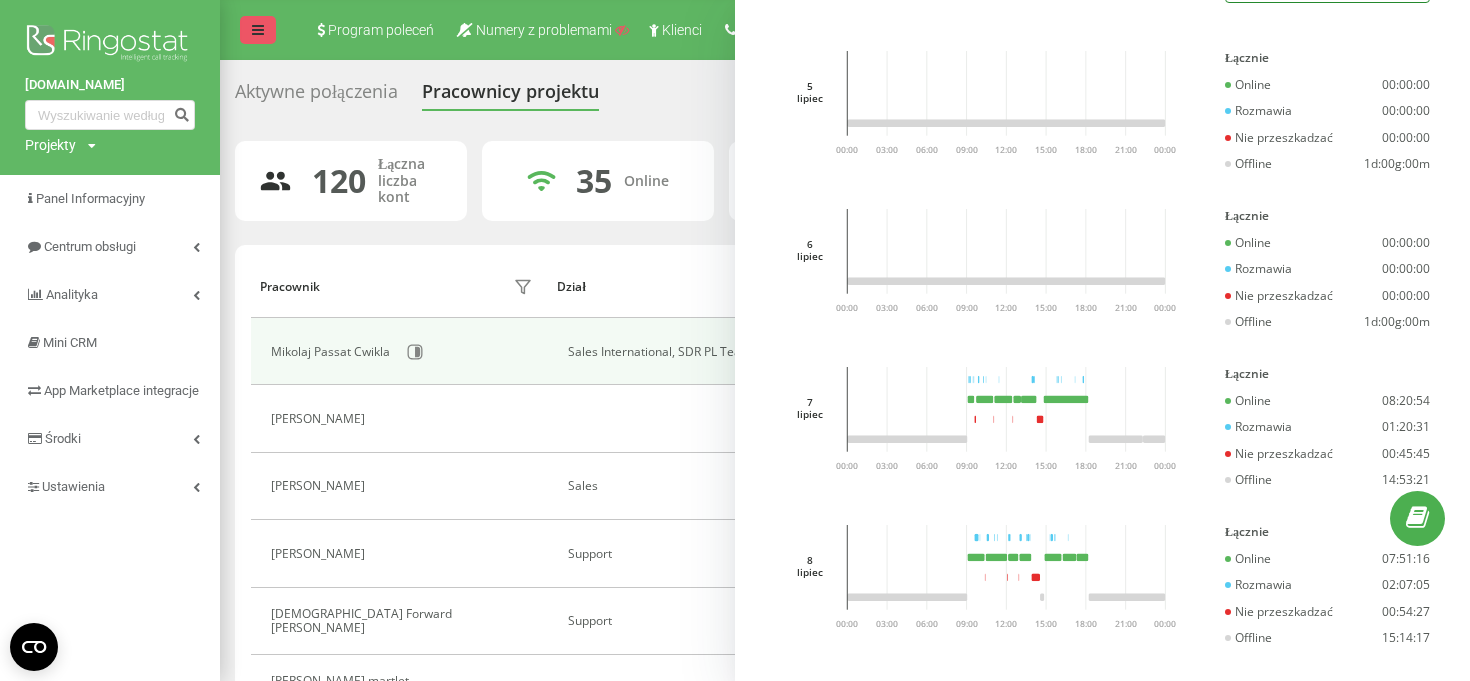 click at bounding box center (258, 30) 